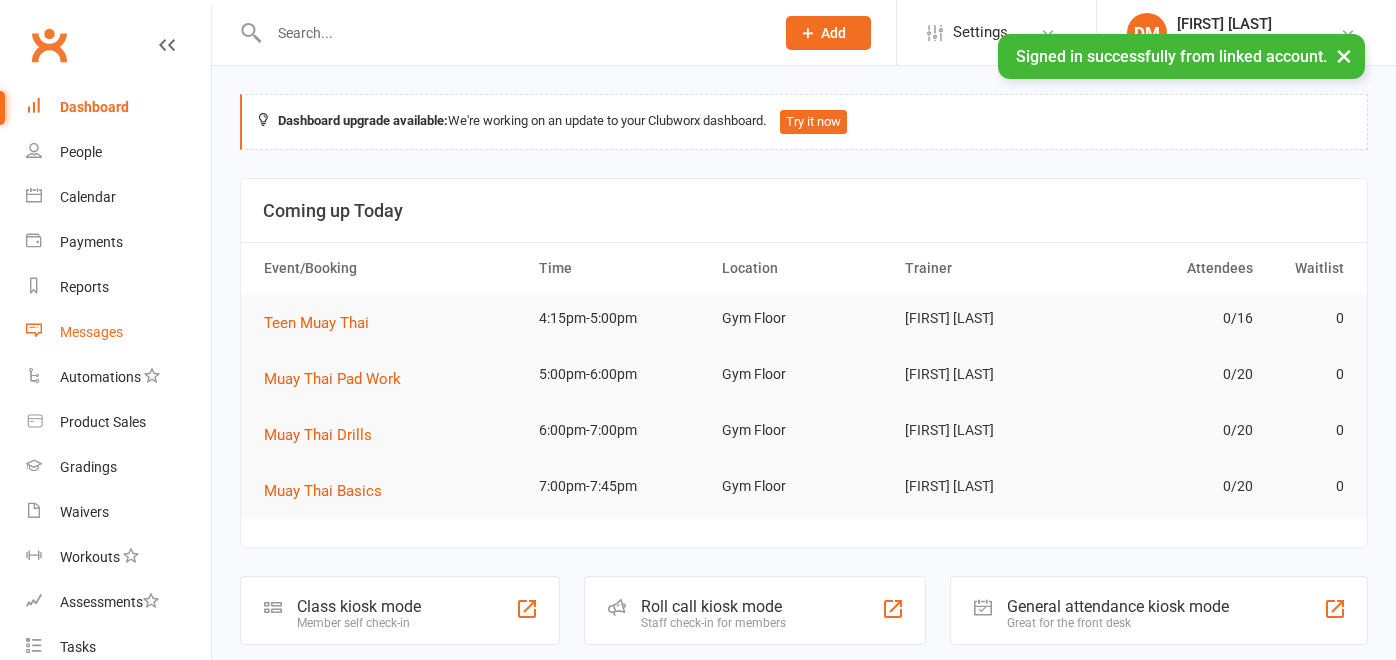 scroll, scrollTop: 0, scrollLeft: 0, axis: both 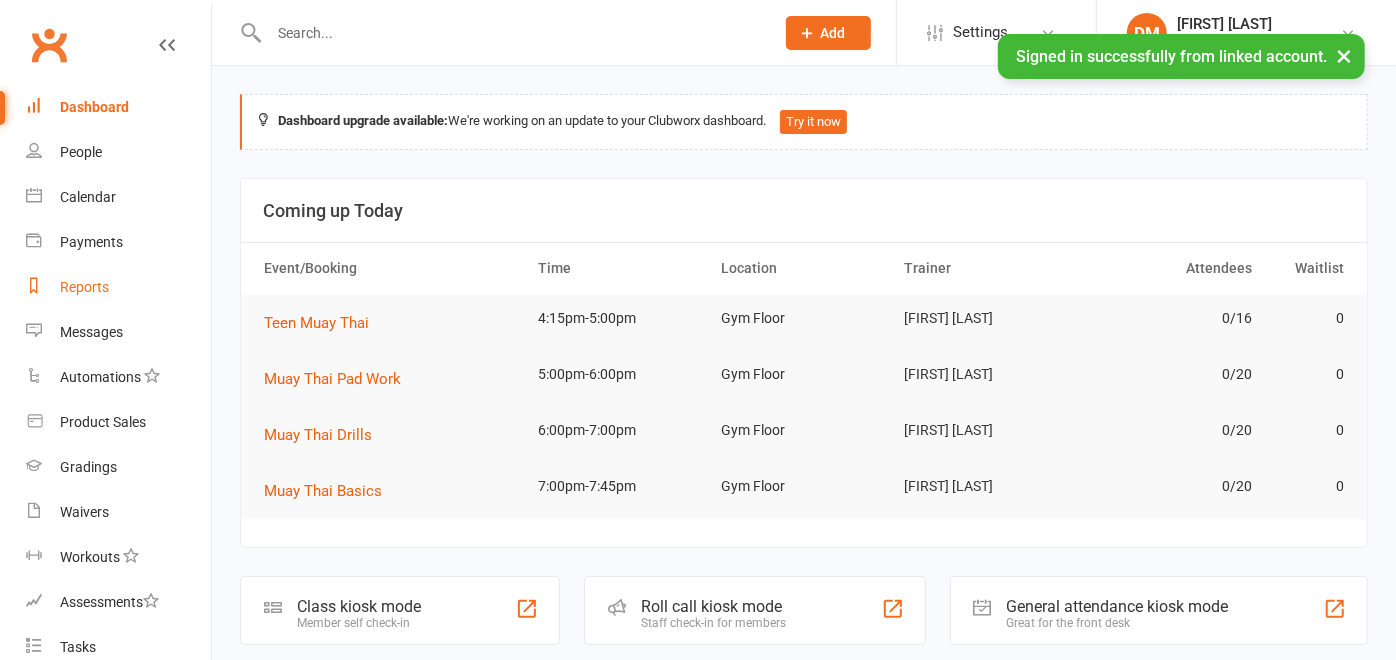 click on "Reports" at bounding box center [84, 287] 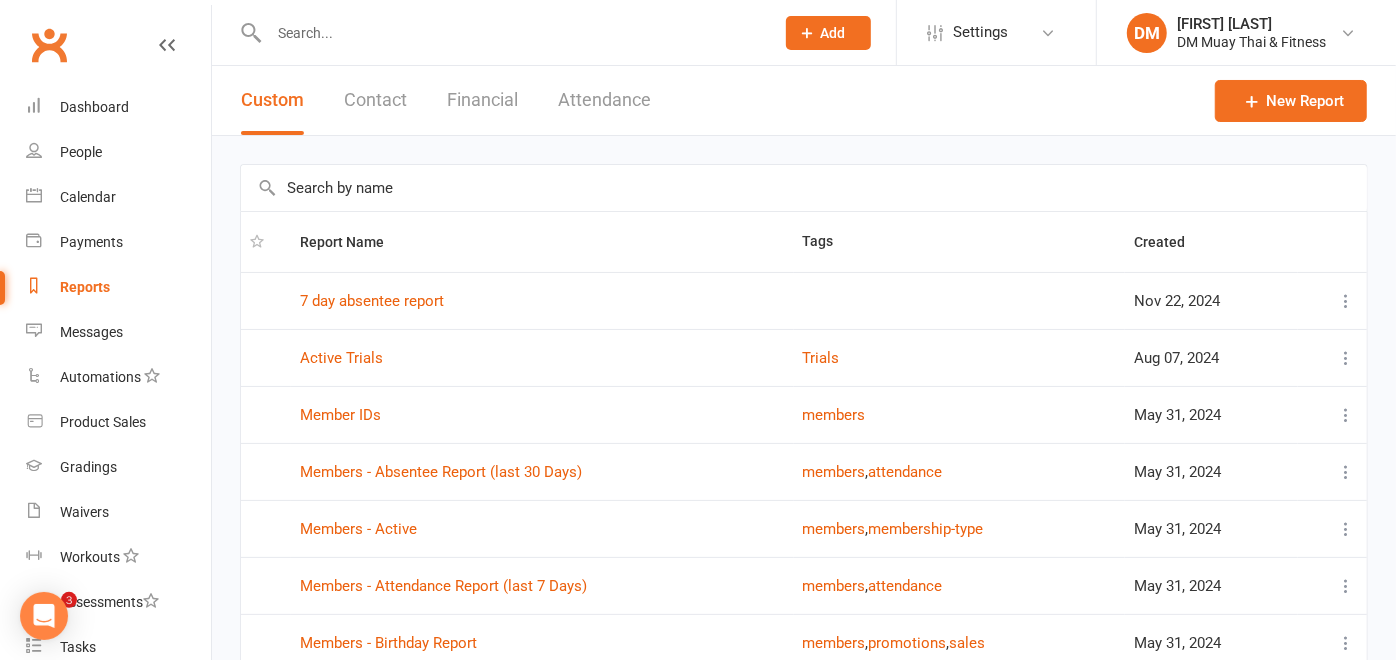 click on "Financial" at bounding box center [482, 100] 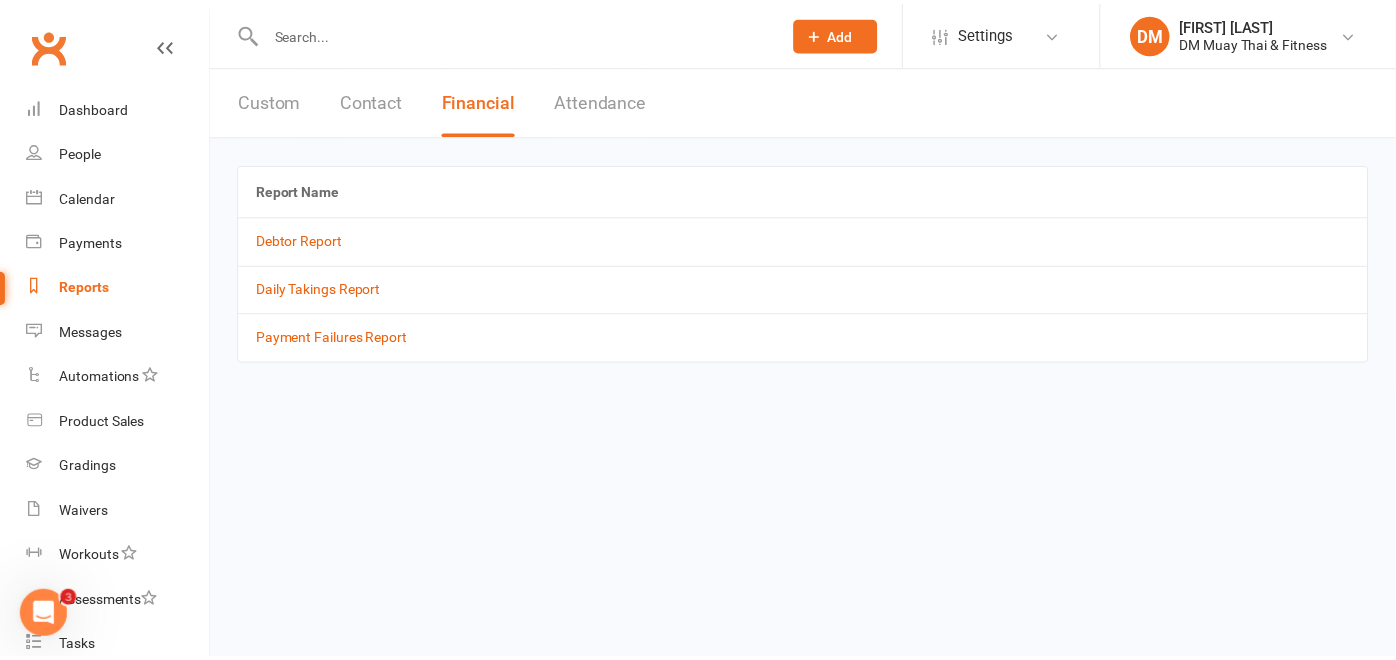 scroll, scrollTop: 0, scrollLeft: 0, axis: both 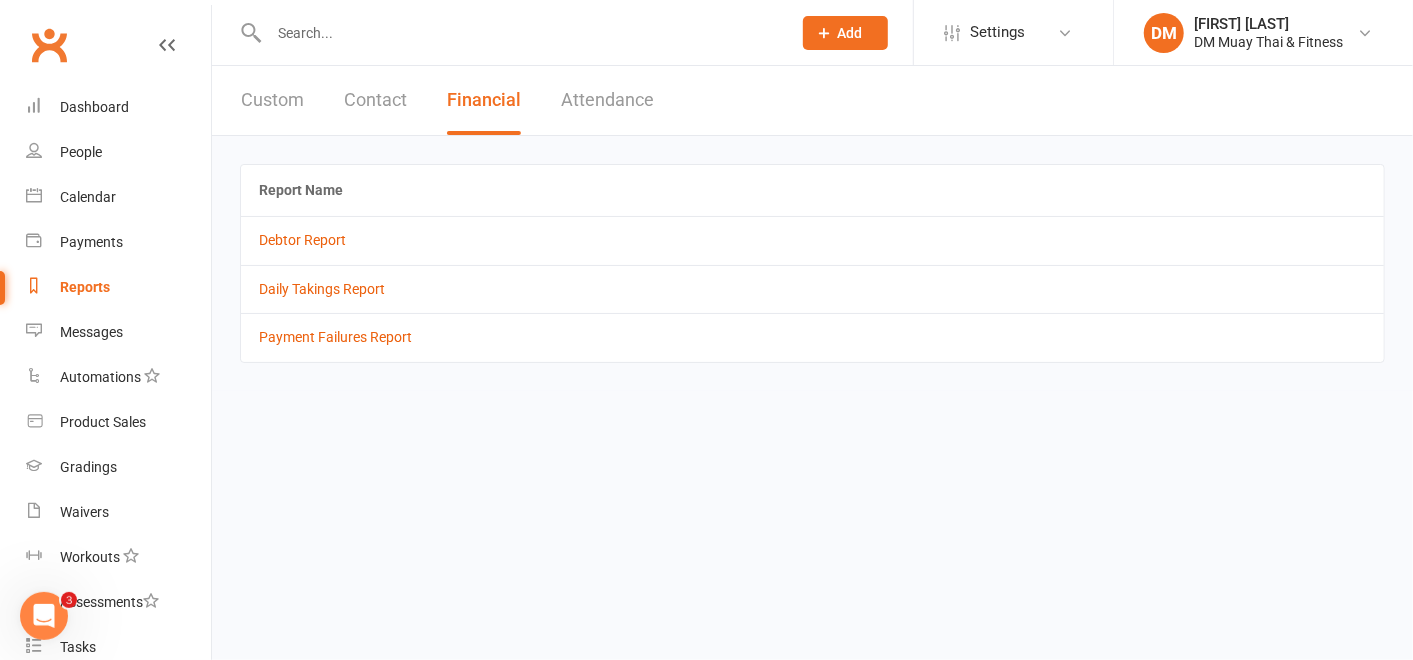 click on "Daily Takings Report" at bounding box center [812, 289] 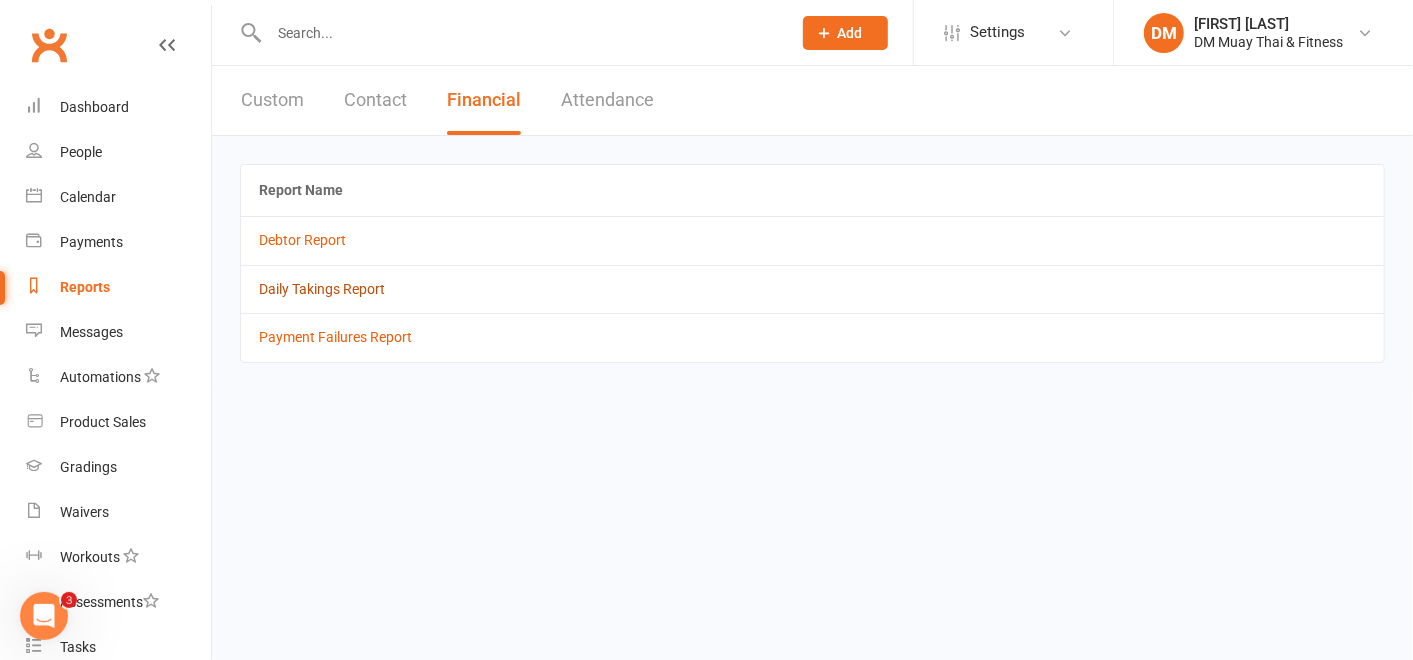 click on "Daily Takings Report" at bounding box center (322, 289) 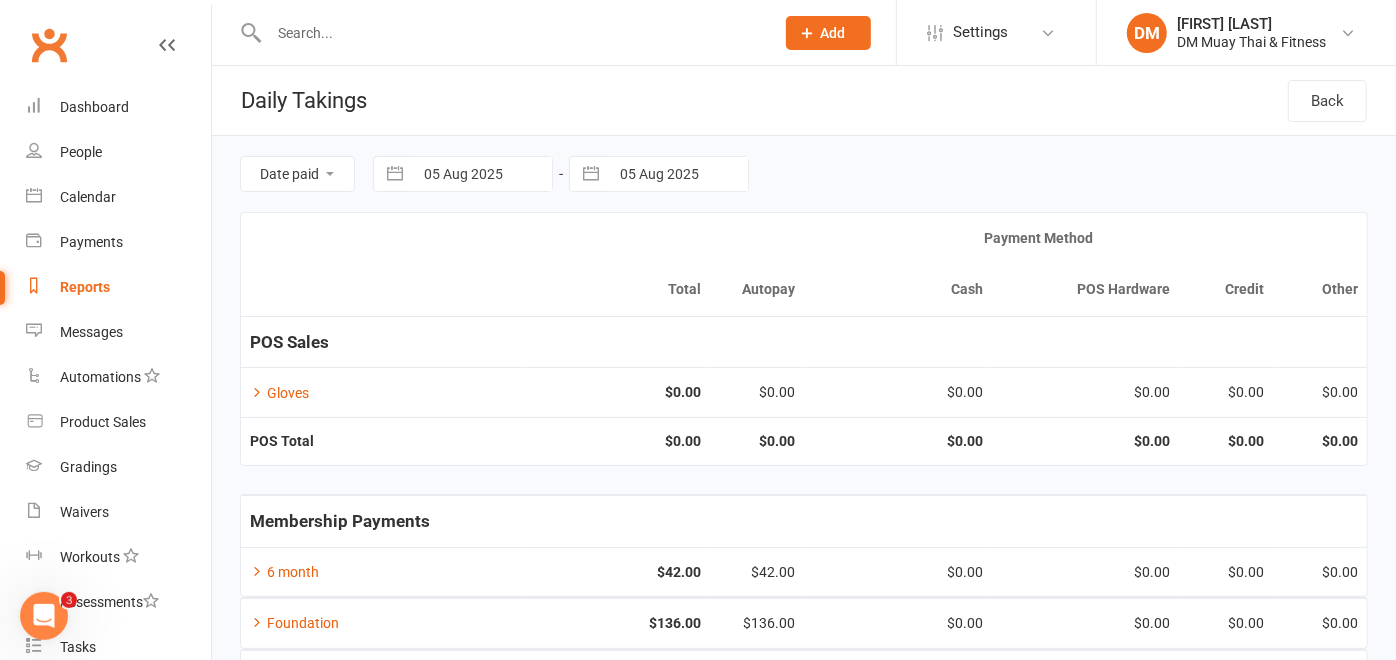 click at bounding box center (395, 174) 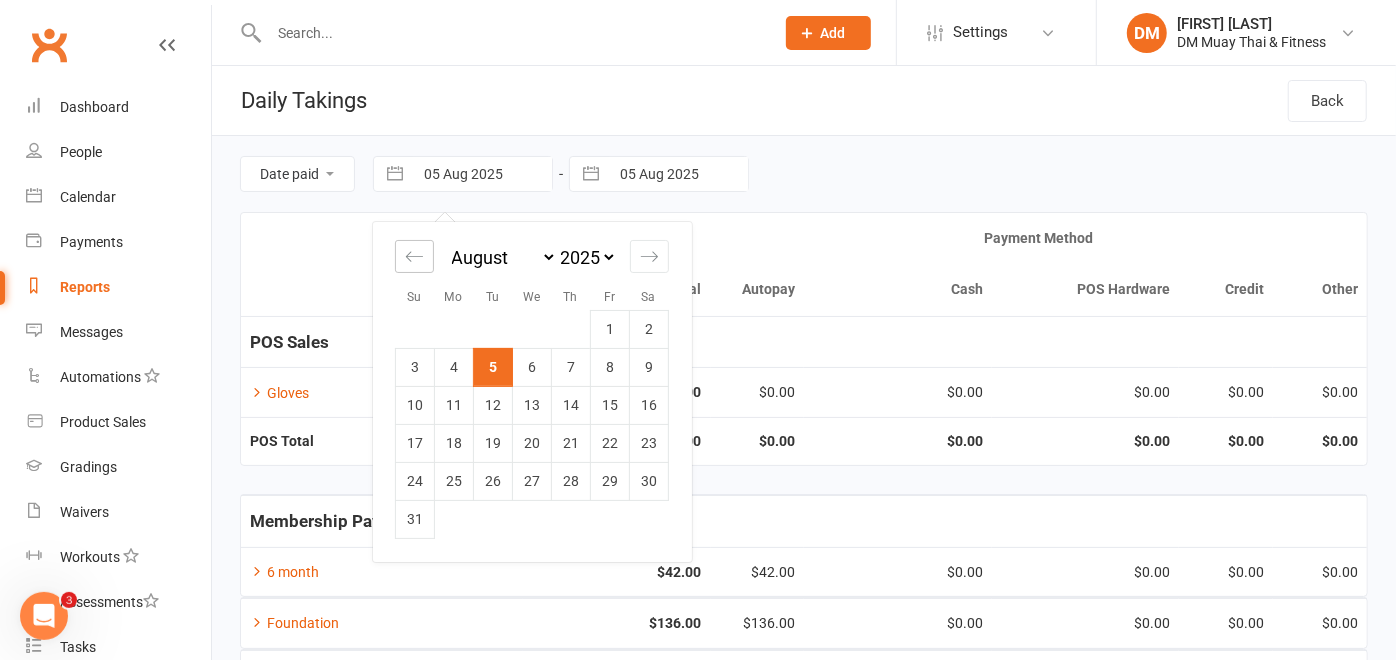 click at bounding box center [414, 256] 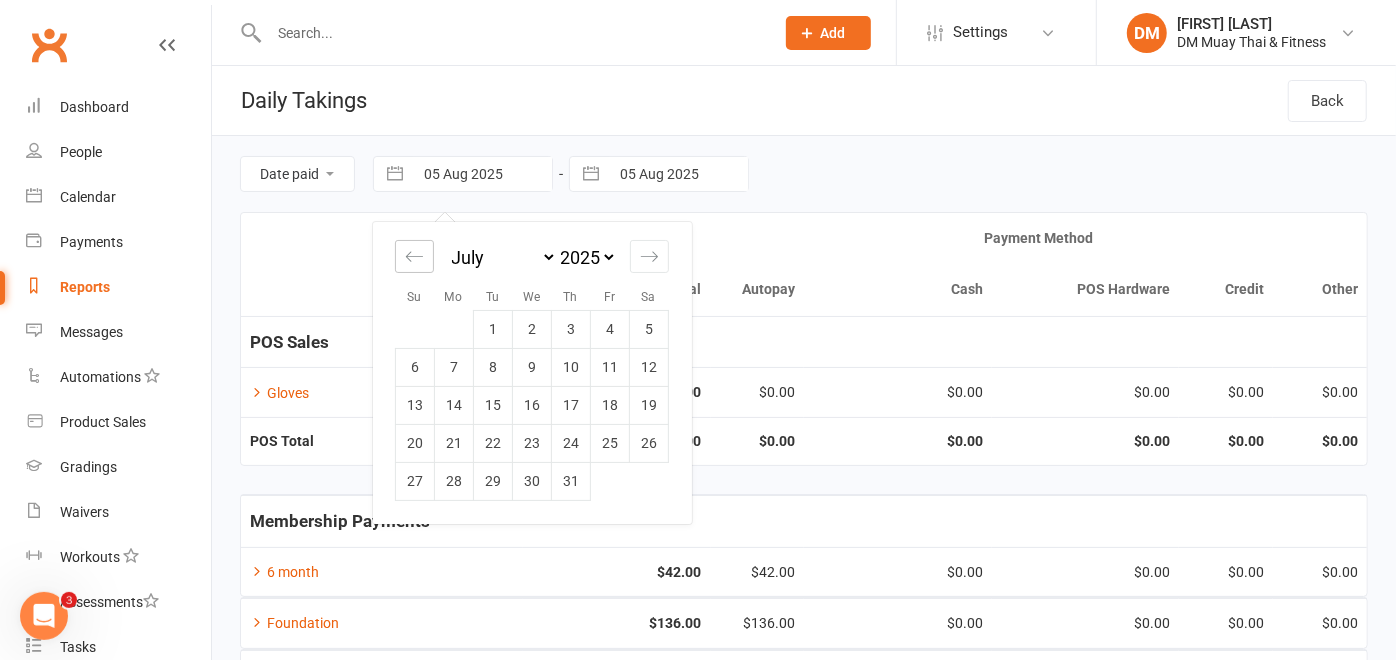 click at bounding box center (414, 256) 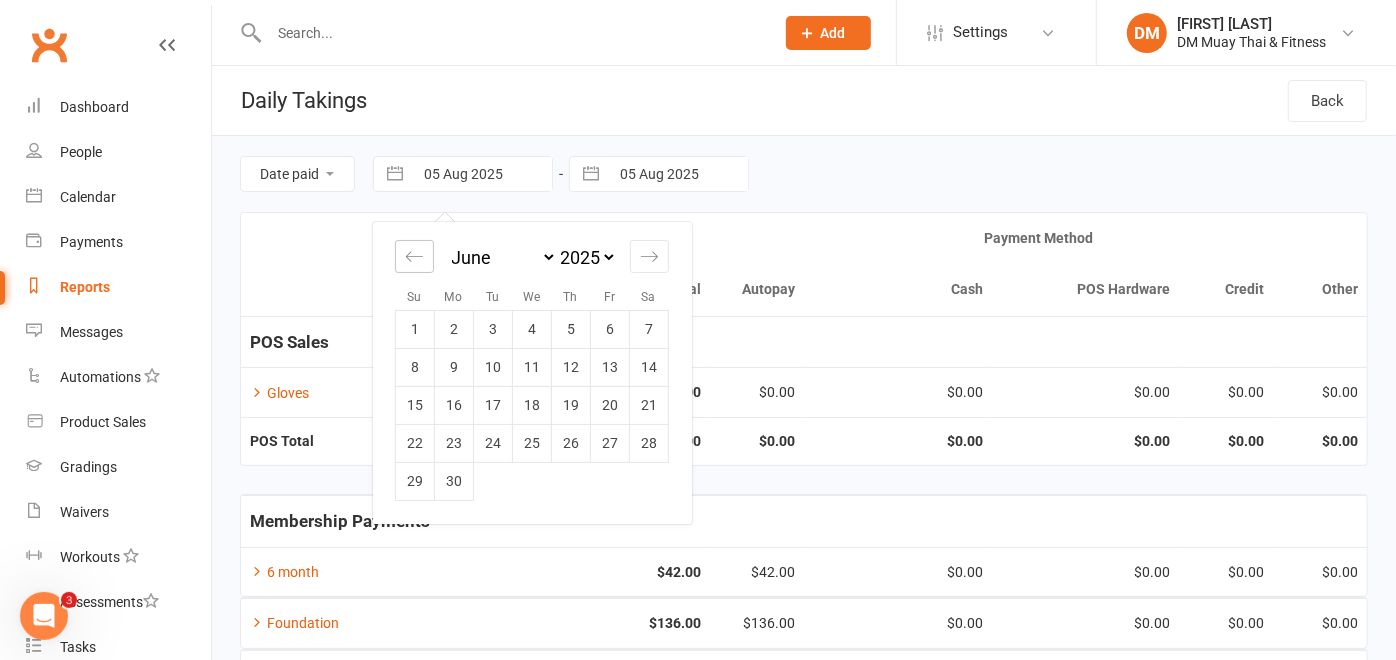 click at bounding box center [414, 256] 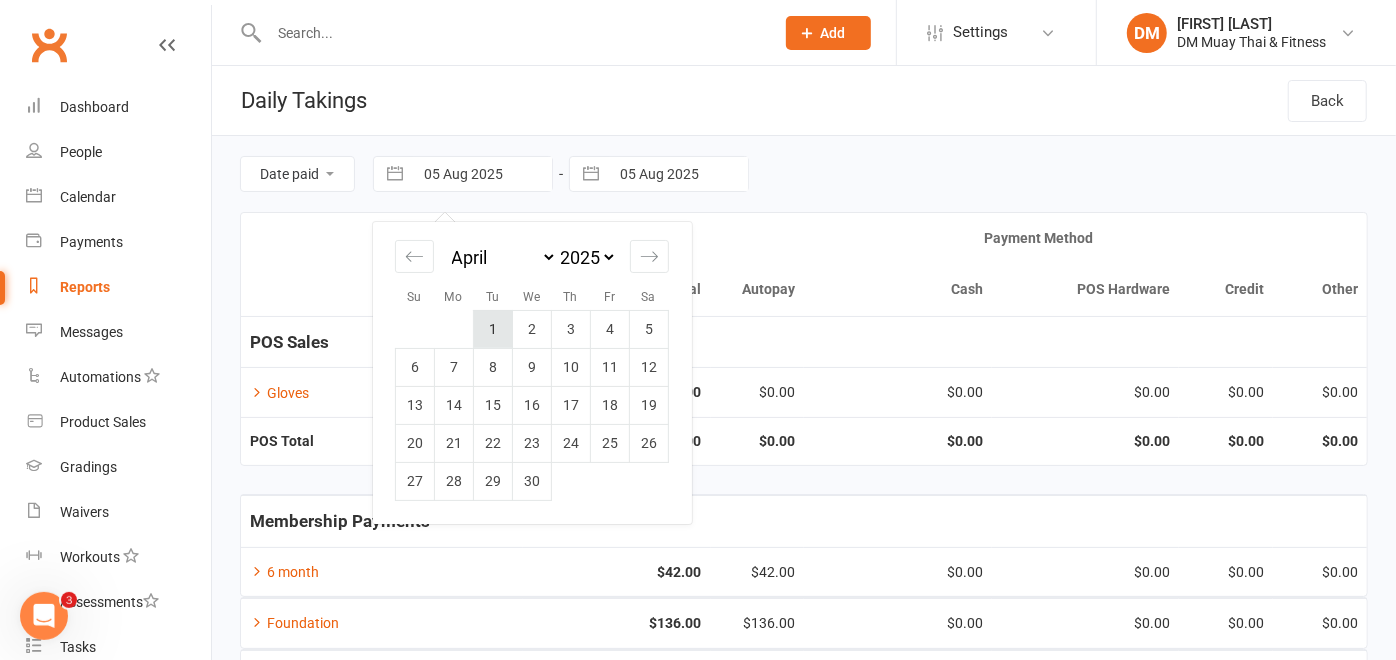 click on "1" at bounding box center (493, 329) 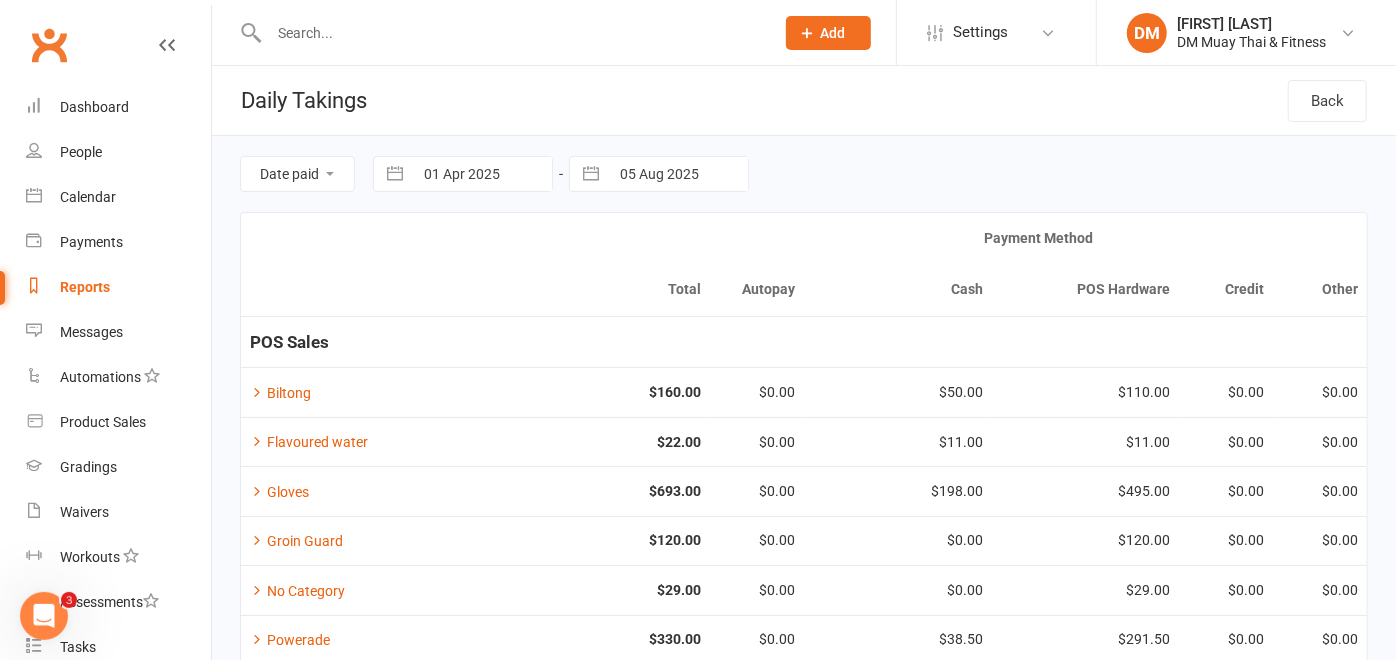 click at bounding box center (591, 174) 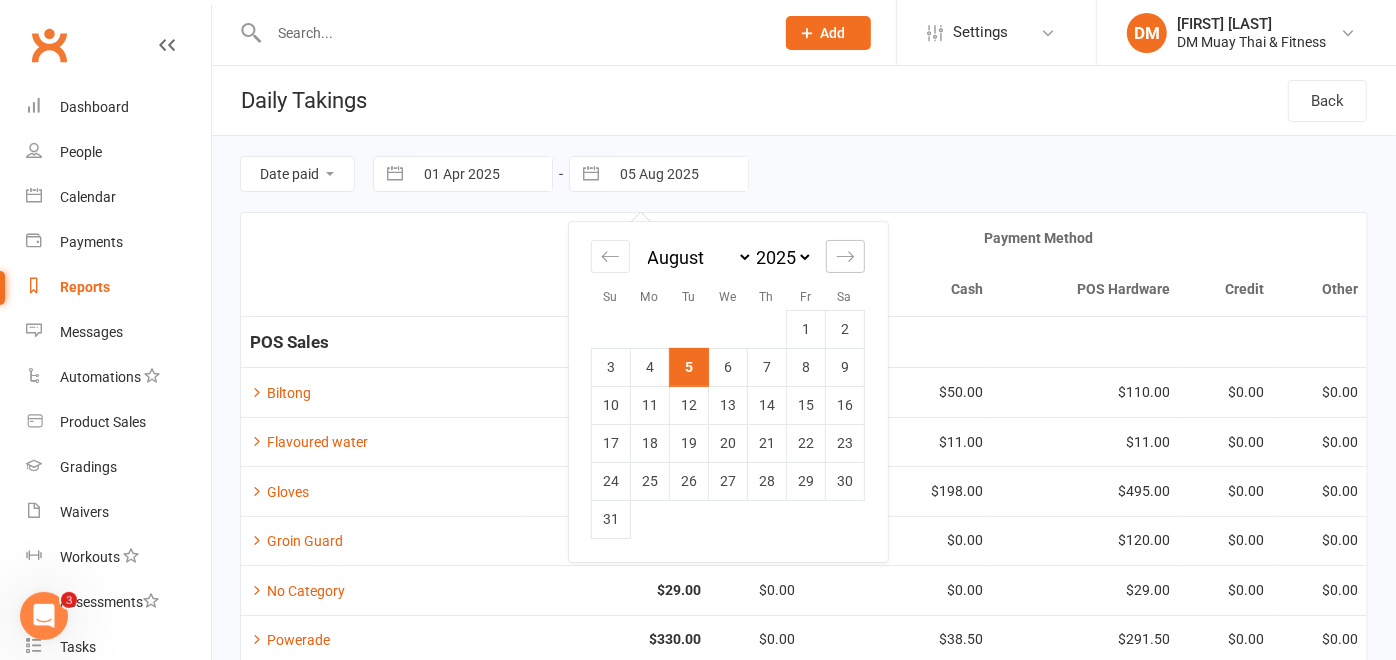 click 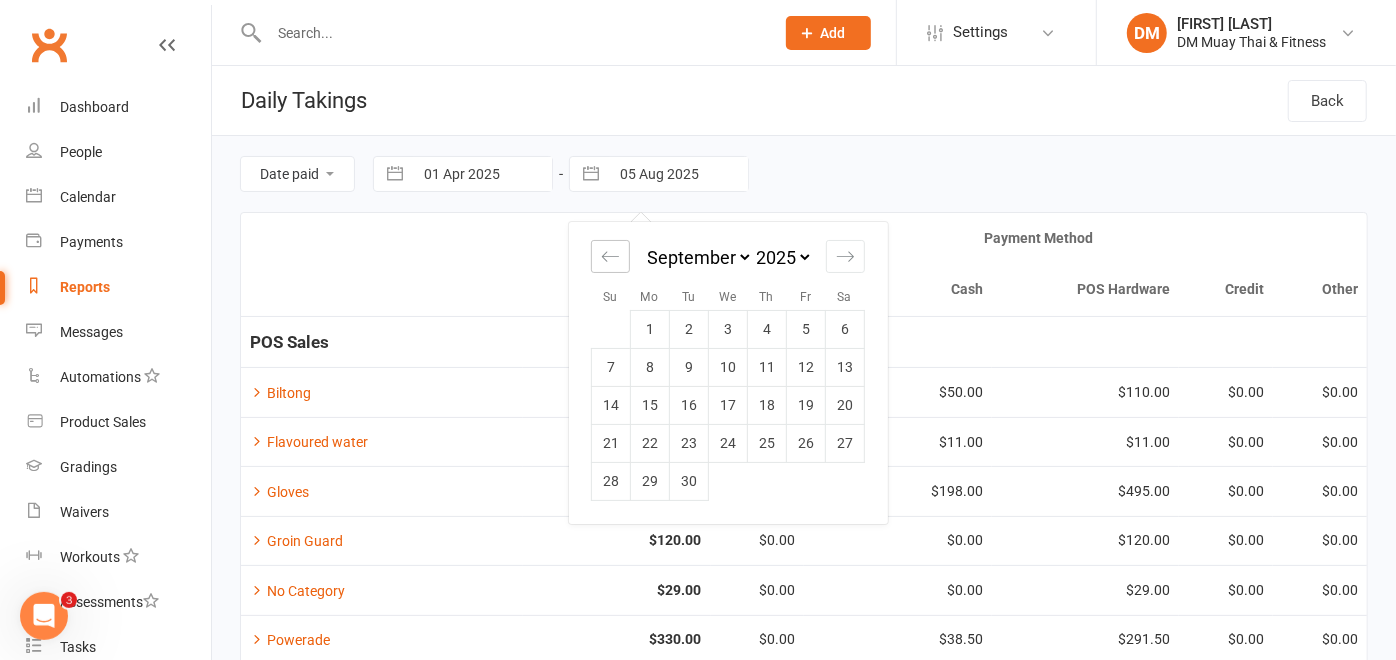 click at bounding box center (610, 256) 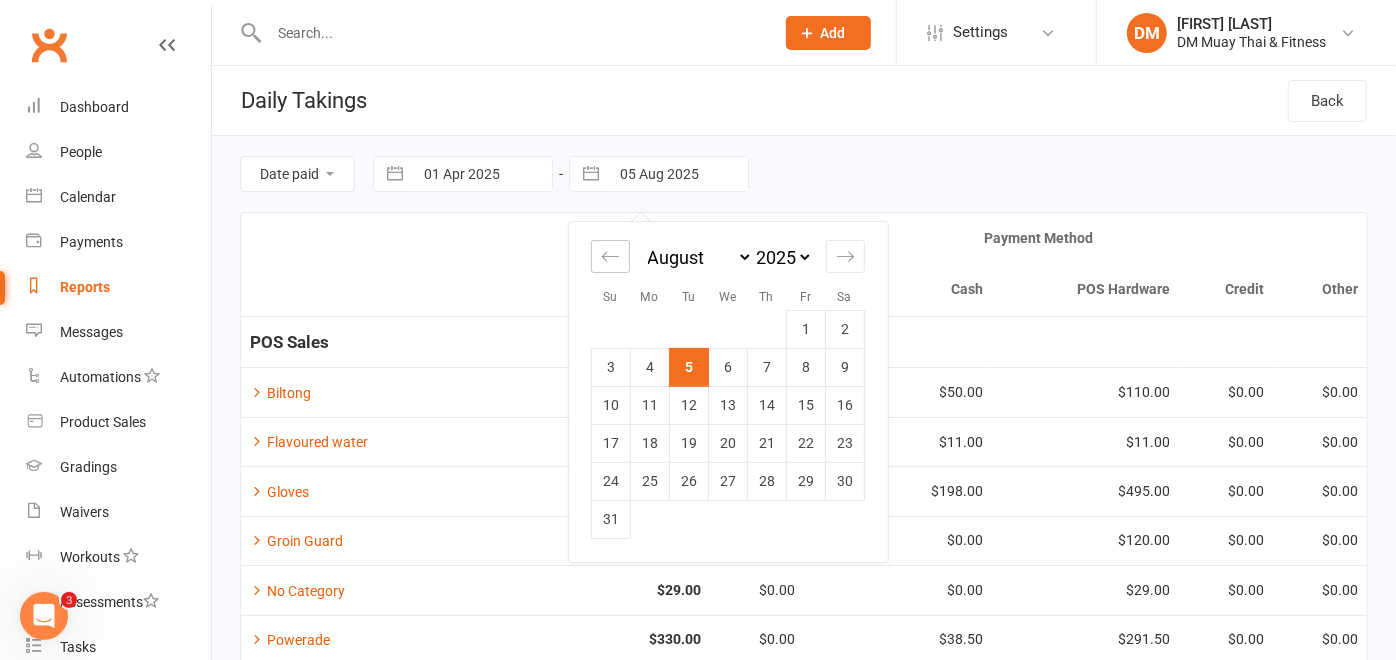 click at bounding box center [610, 256] 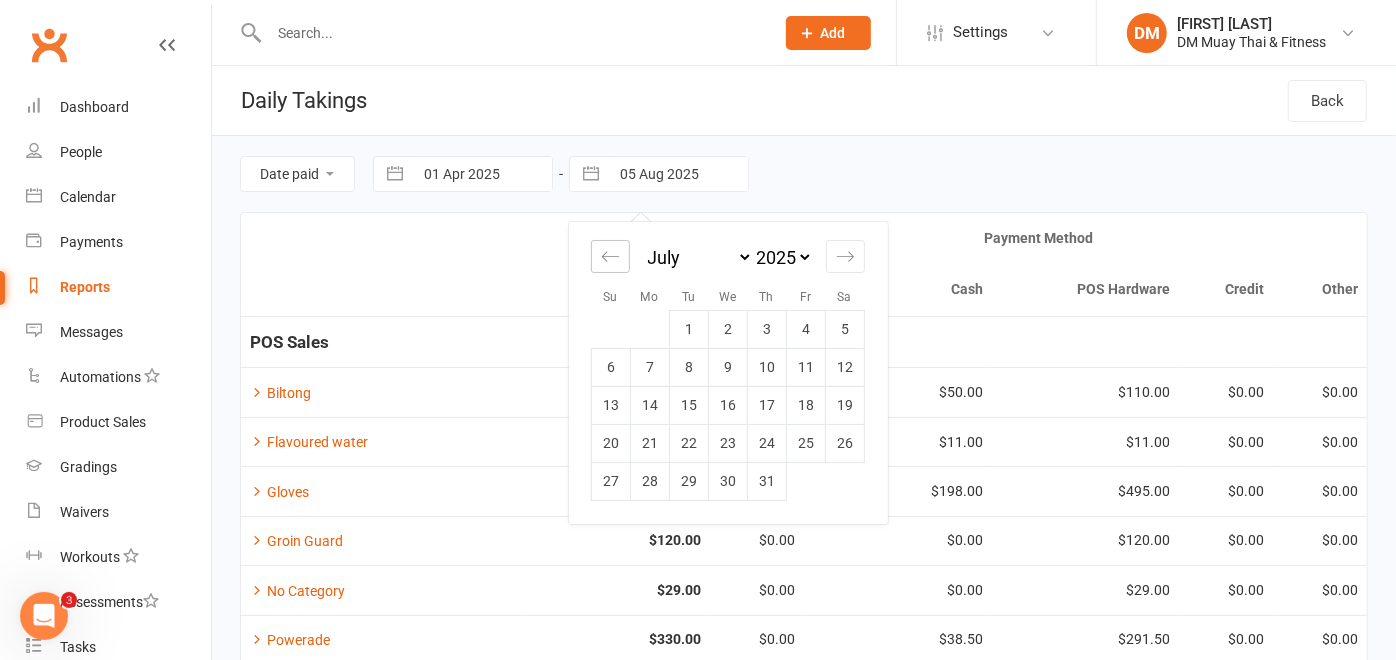 click at bounding box center [610, 256] 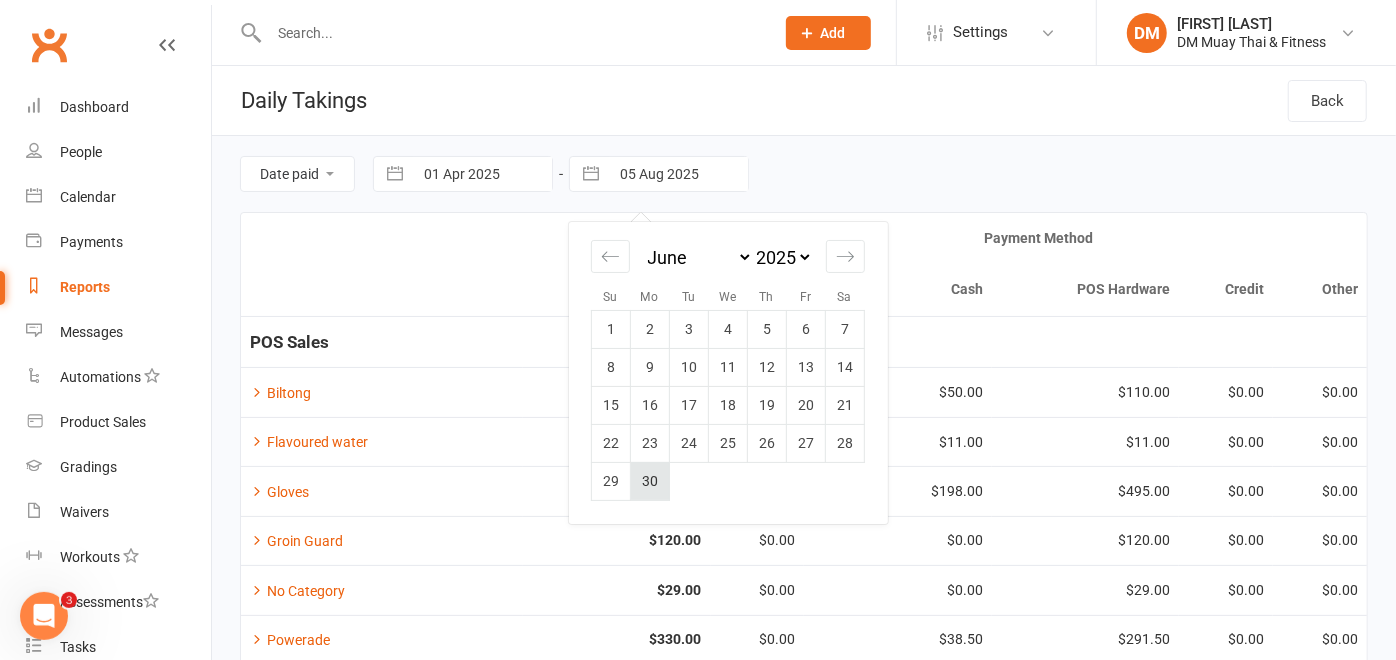 click on "30" at bounding box center [650, 481] 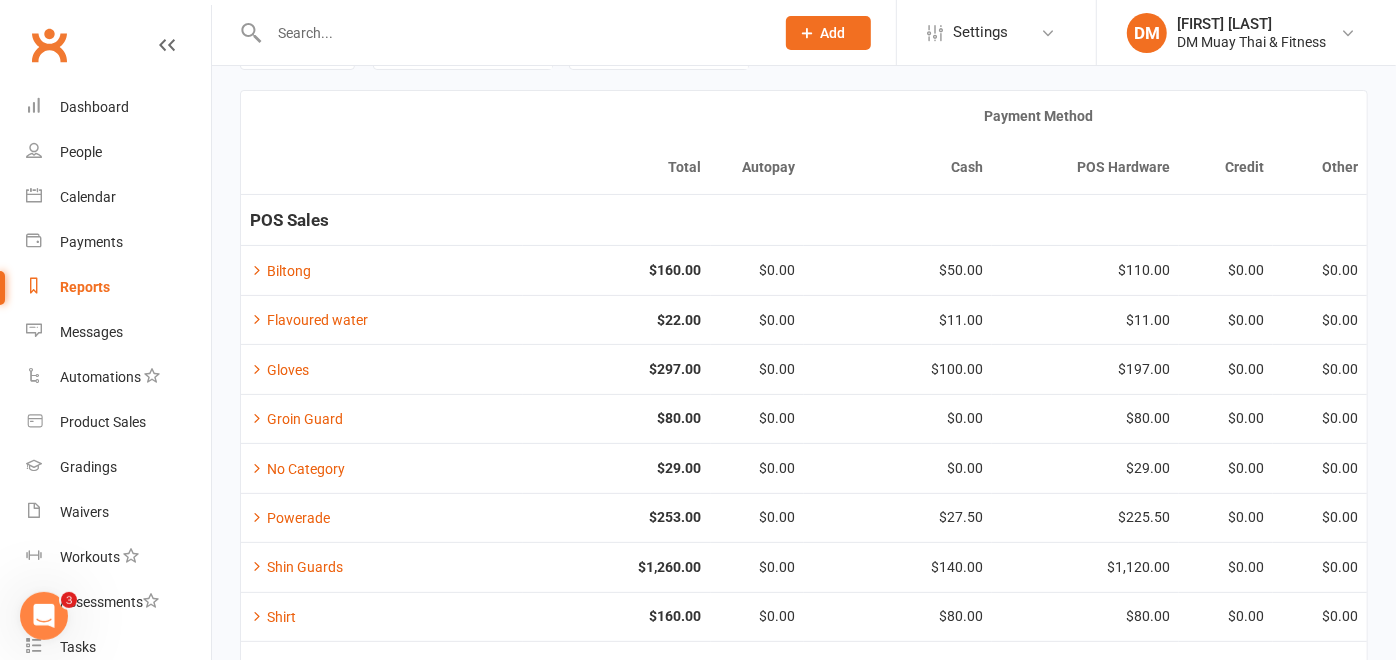 scroll, scrollTop: 0, scrollLeft: 0, axis: both 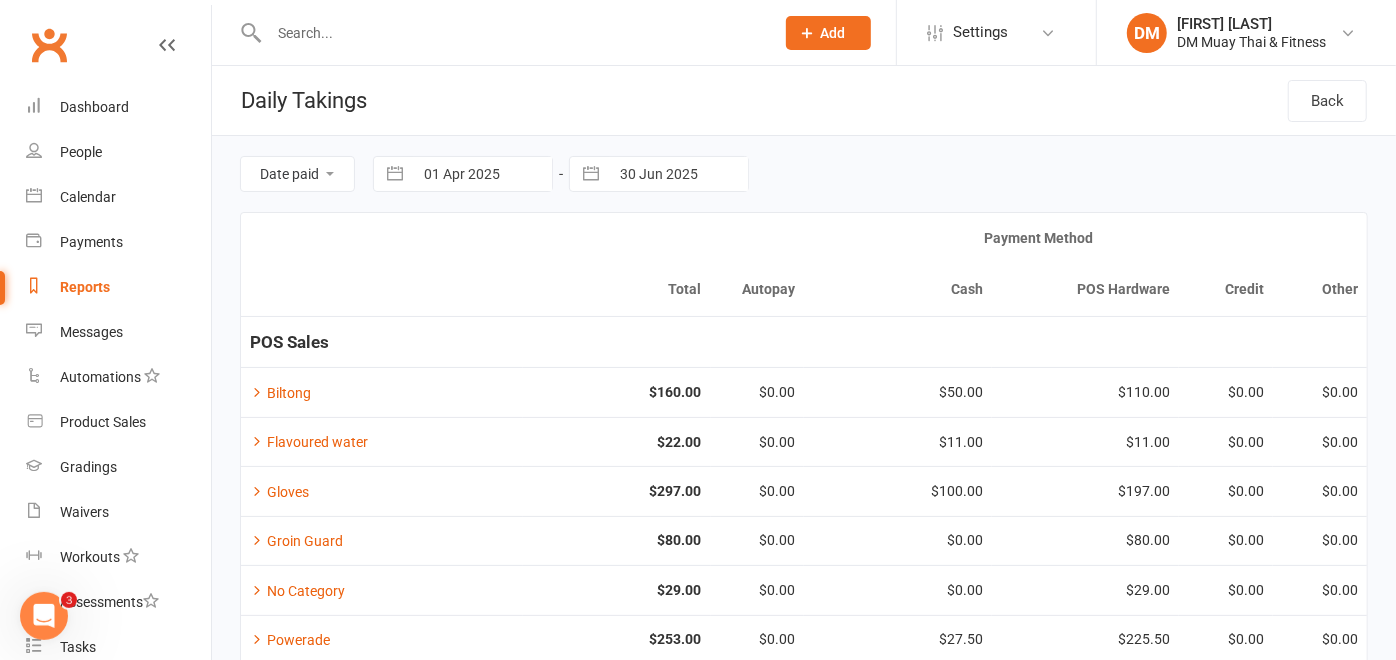 drag, startPoint x: 1152, startPoint y: 28, endPoint x: 814, endPoint y: 213, distance: 385.31674 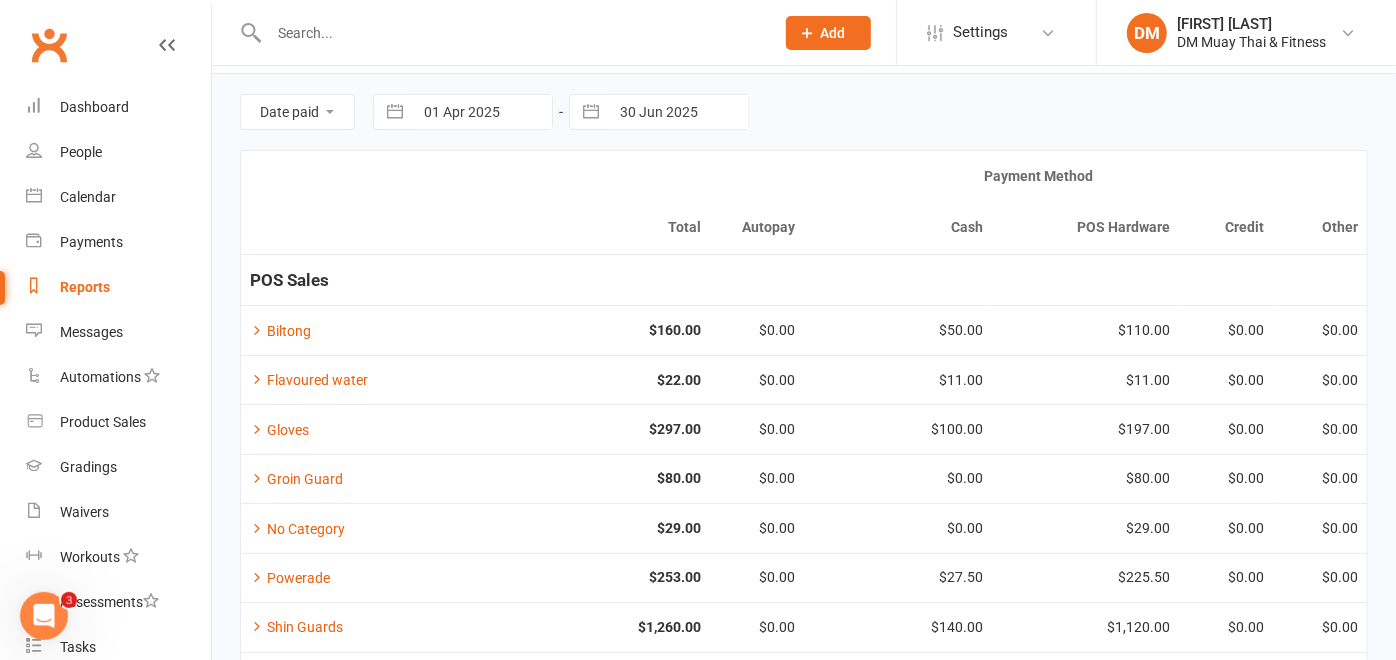 scroll, scrollTop: 0, scrollLeft: 0, axis: both 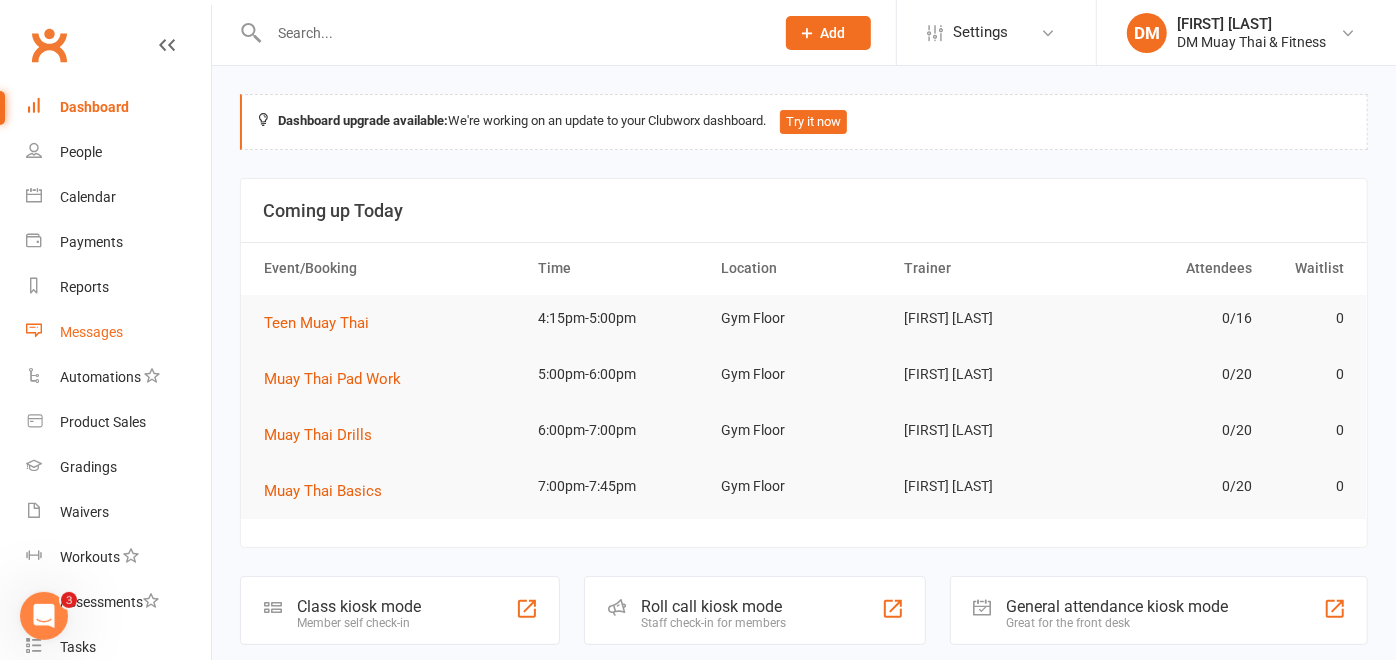 click on "Messages" at bounding box center [91, 332] 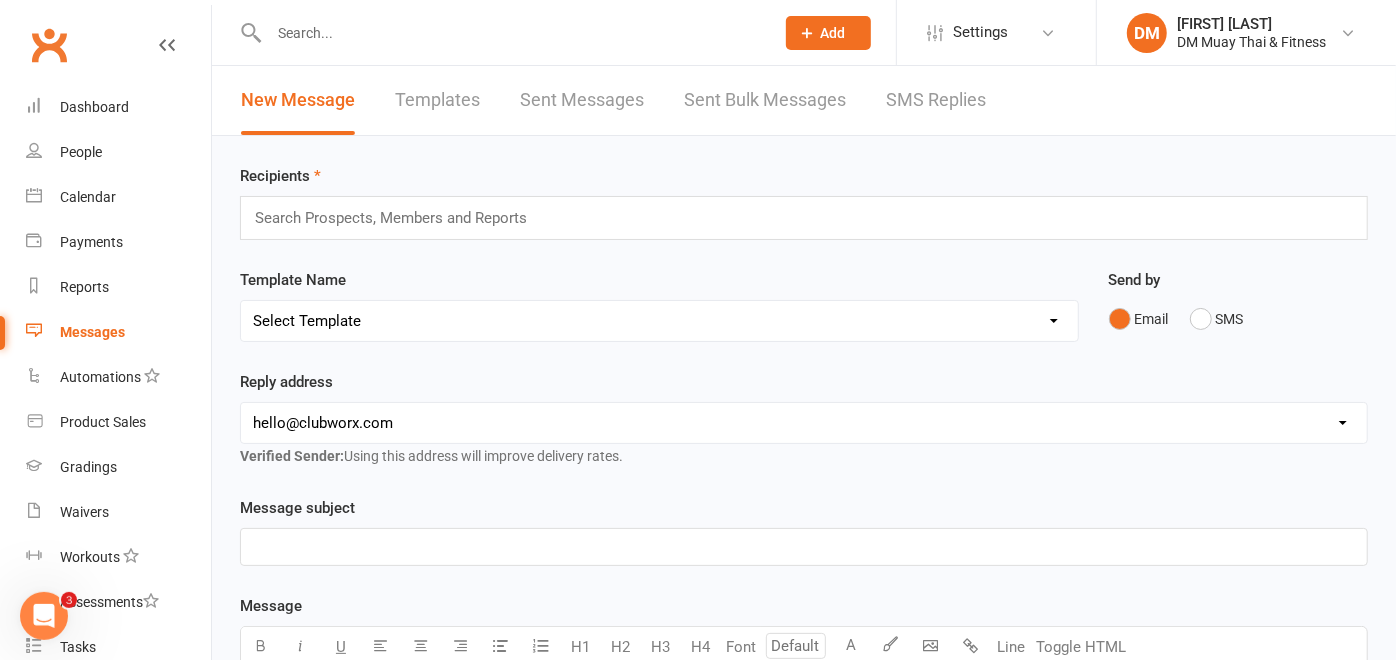 click on "Search Prospects, Members and Reports" at bounding box center [804, 218] 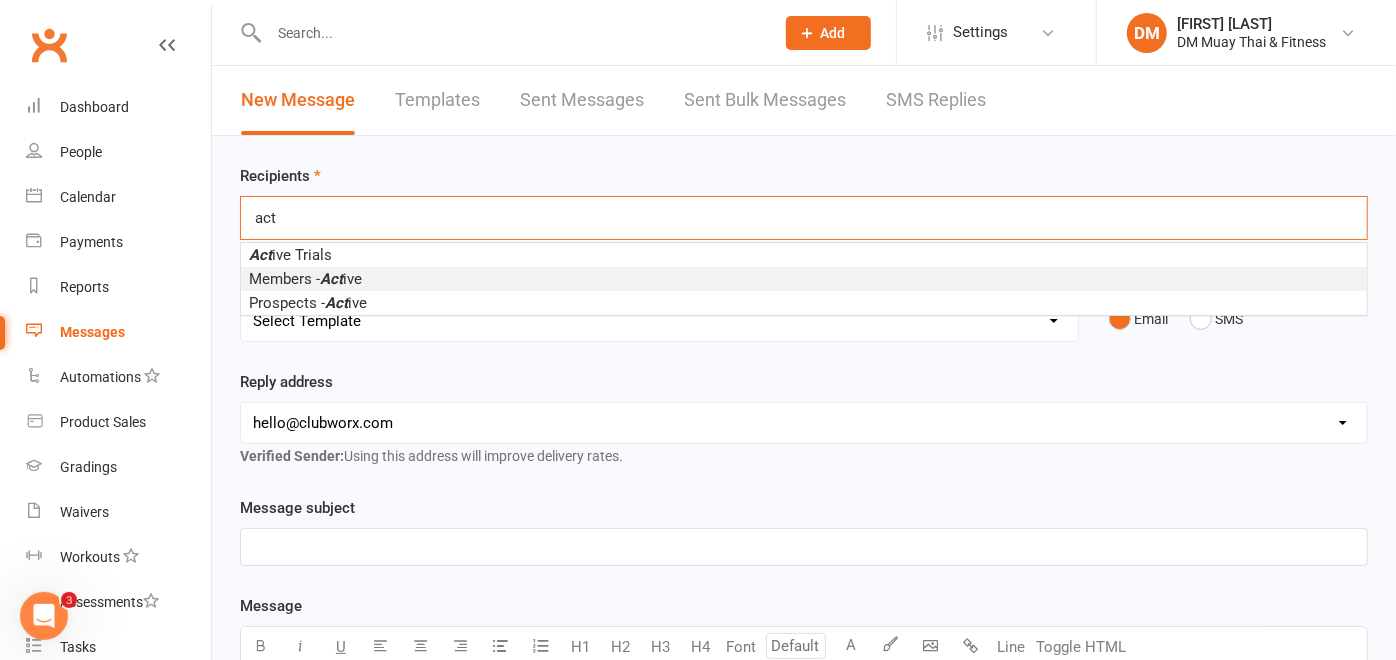 type on "act" 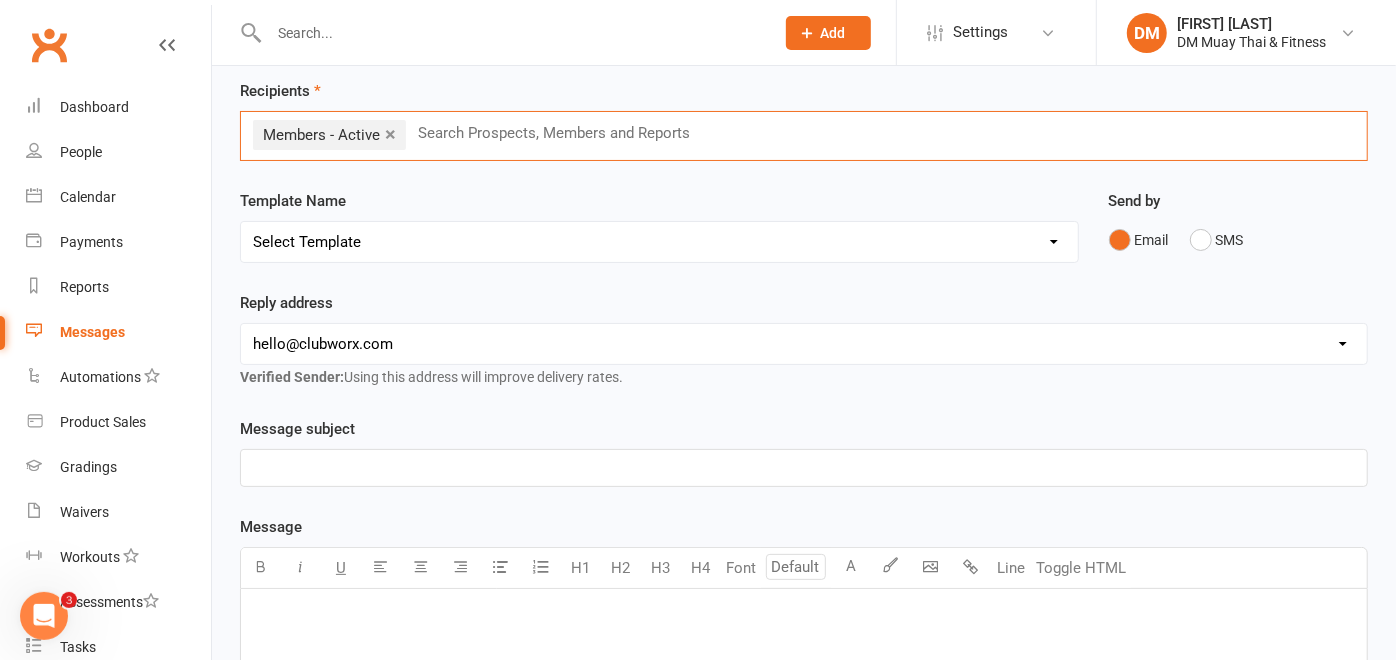 scroll, scrollTop: 111, scrollLeft: 0, axis: vertical 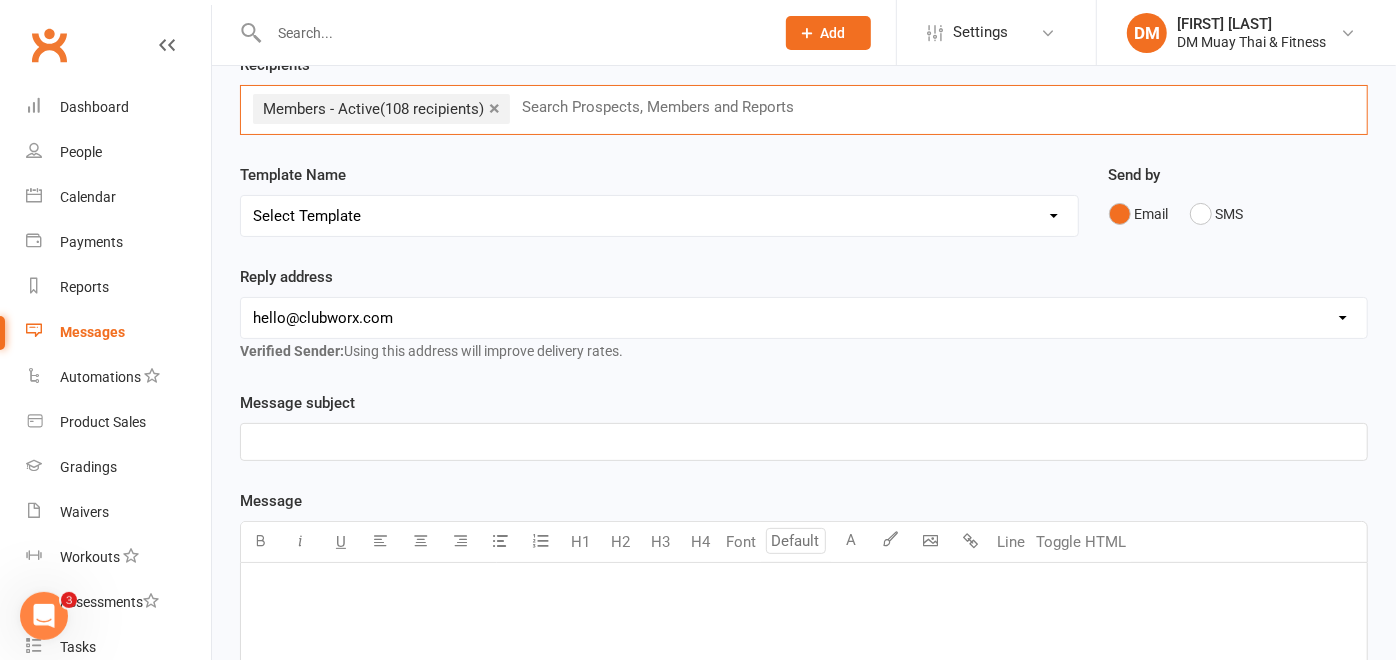 click on "﻿" at bounding box center (804, 442) 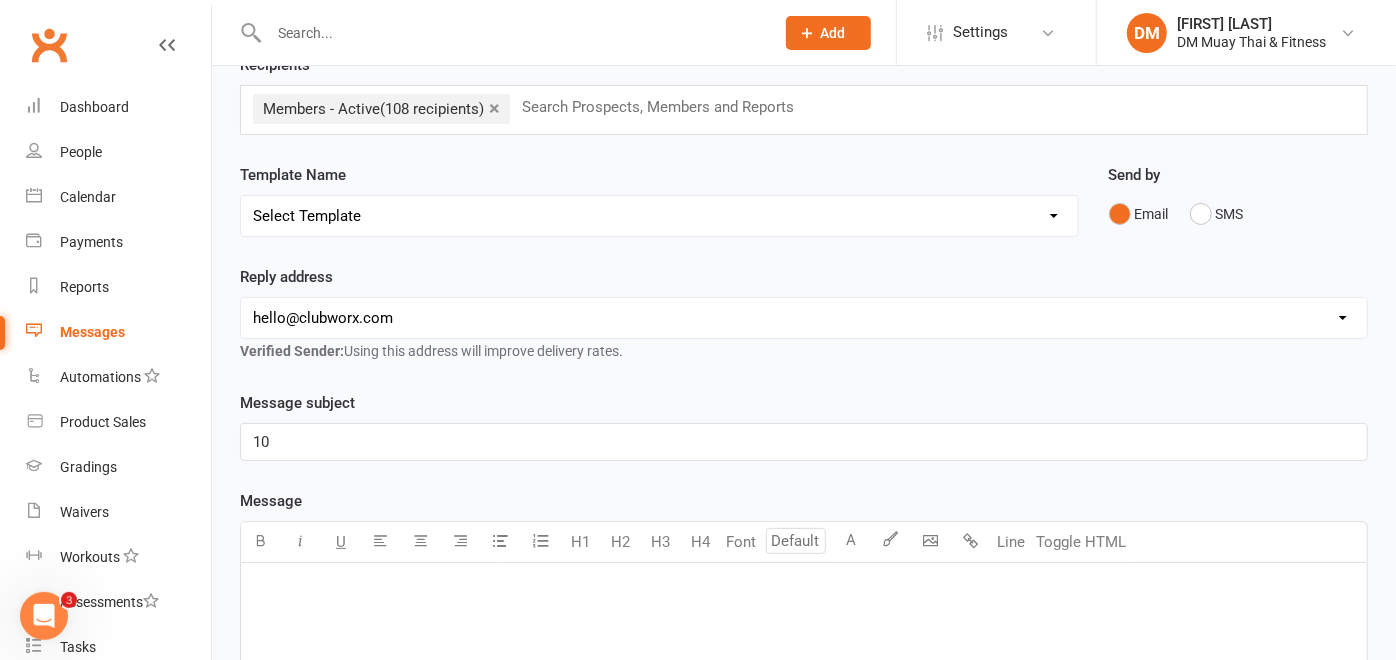 type 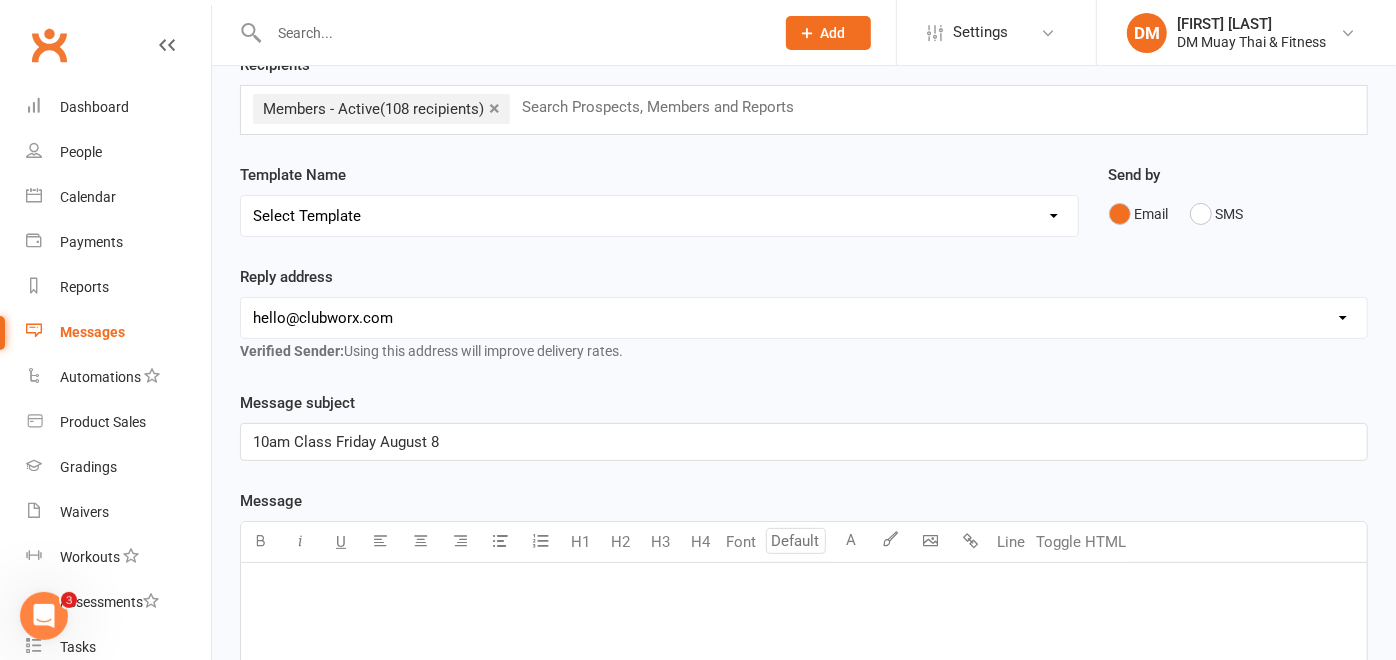 scroll, scrollTop: 333, scrollLeft: 0, axis: vertical 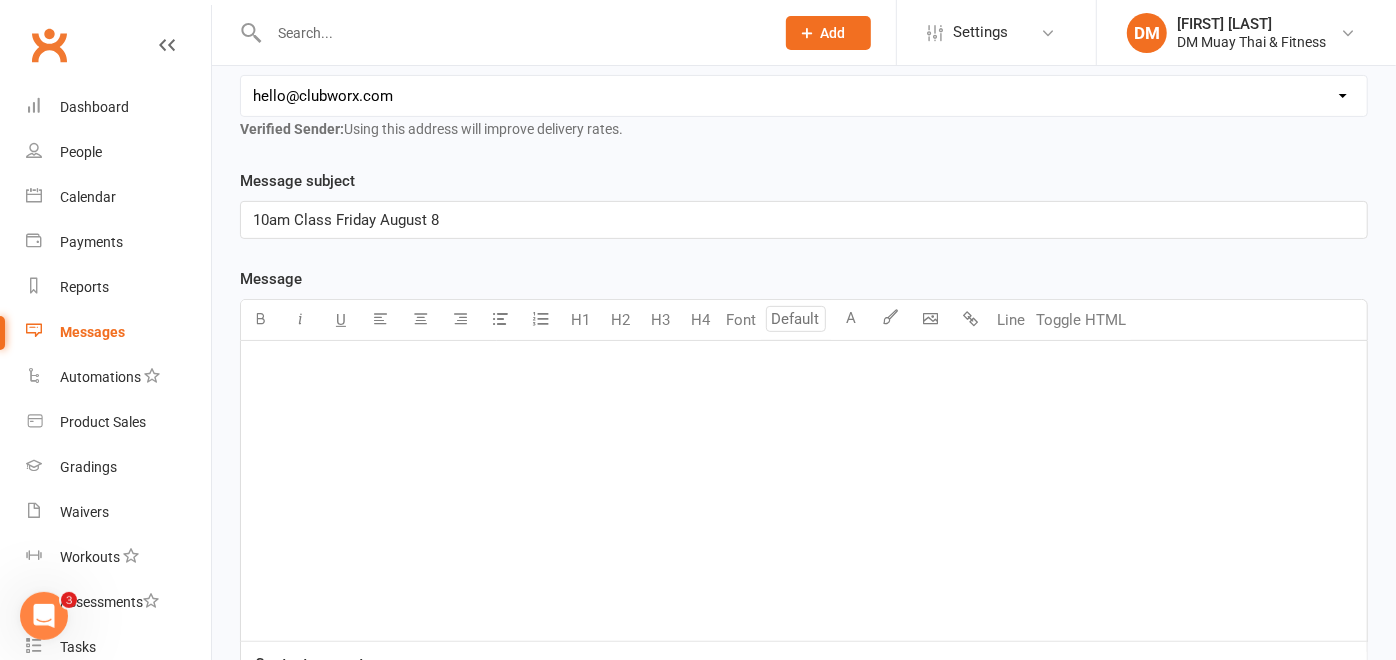 click on "﻿" at bounding box center [804, 491] 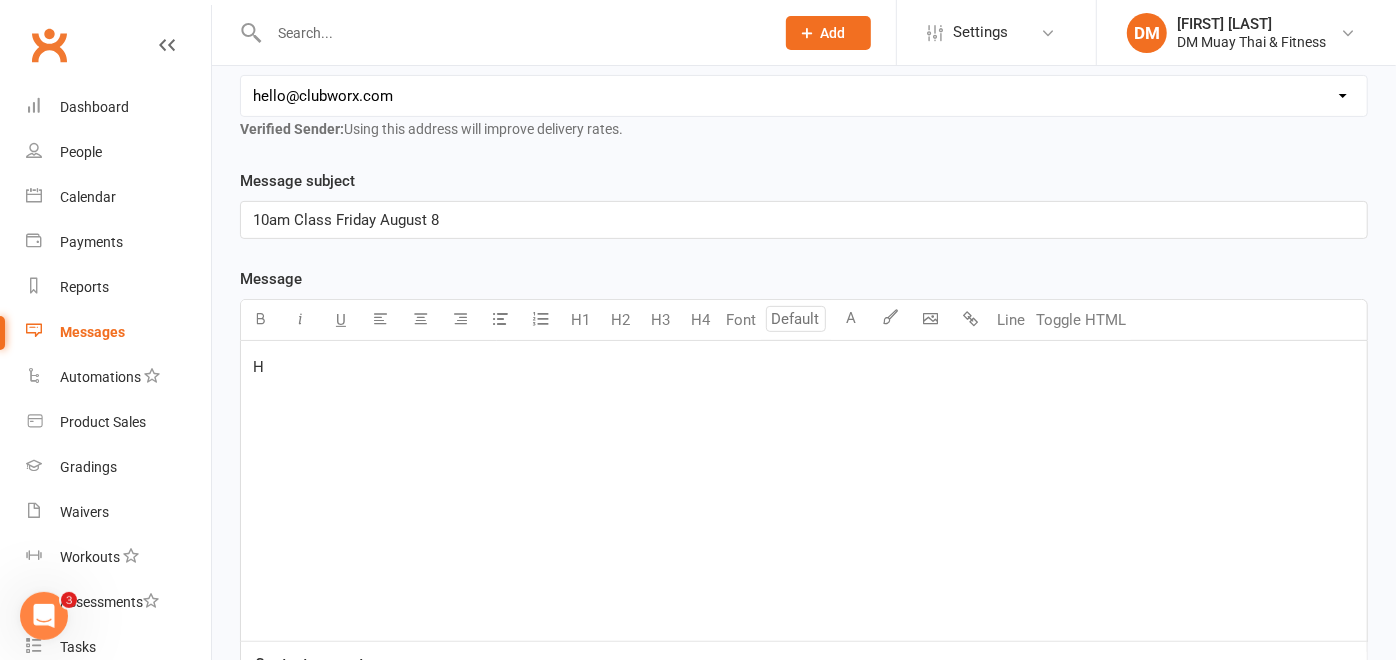 type 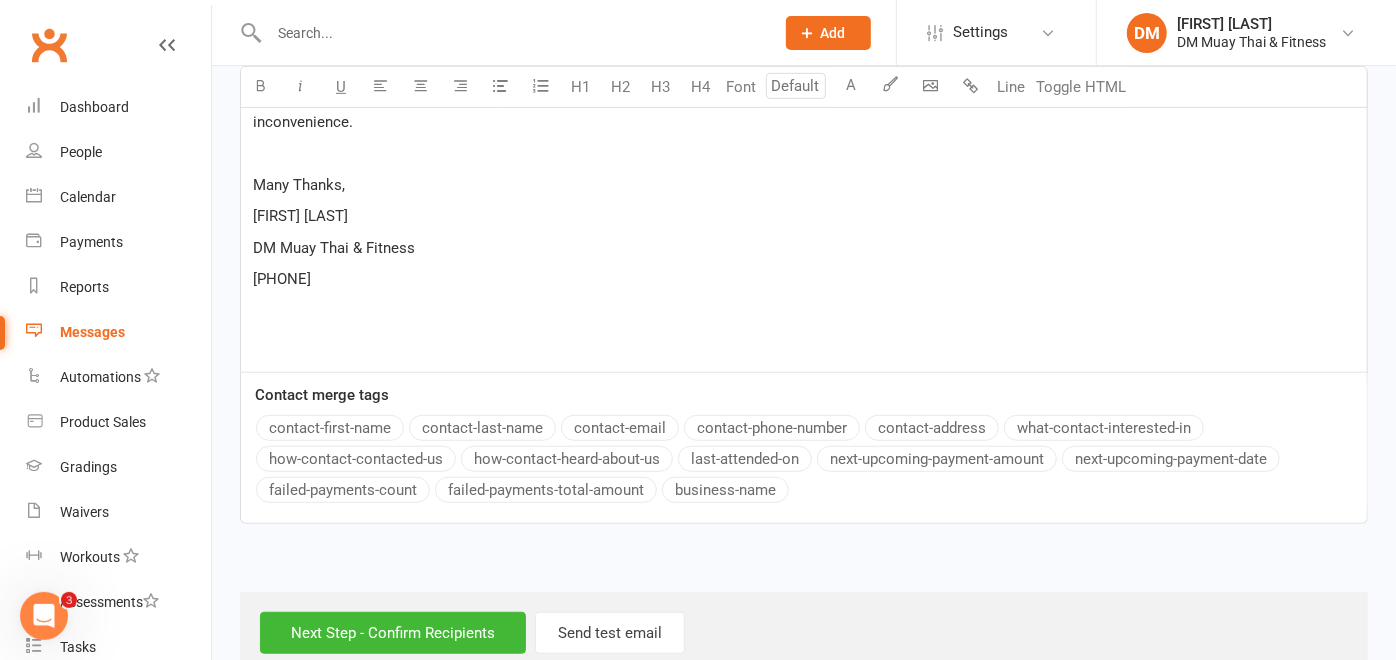 scroll, scrollTop: 639, scrollLeft: 0, axis: vertical 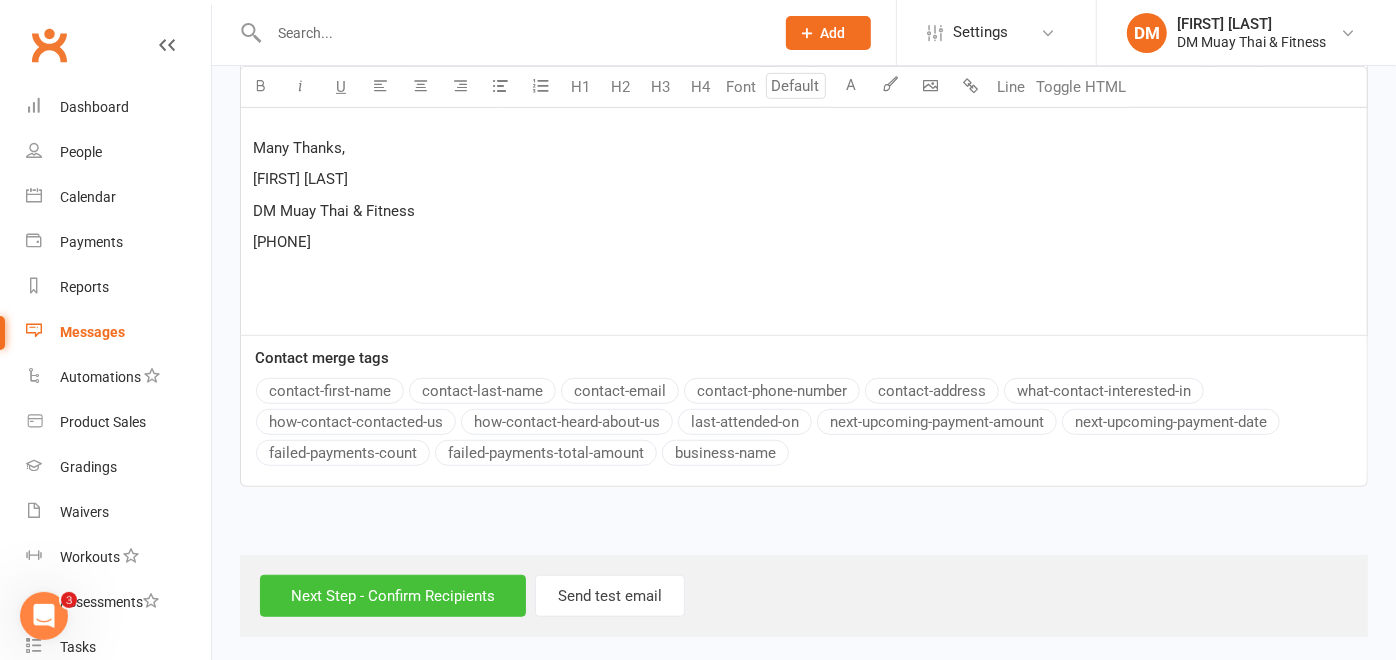 click on "Next Step - Confirm Recipients" at bounding box center (393, 596) 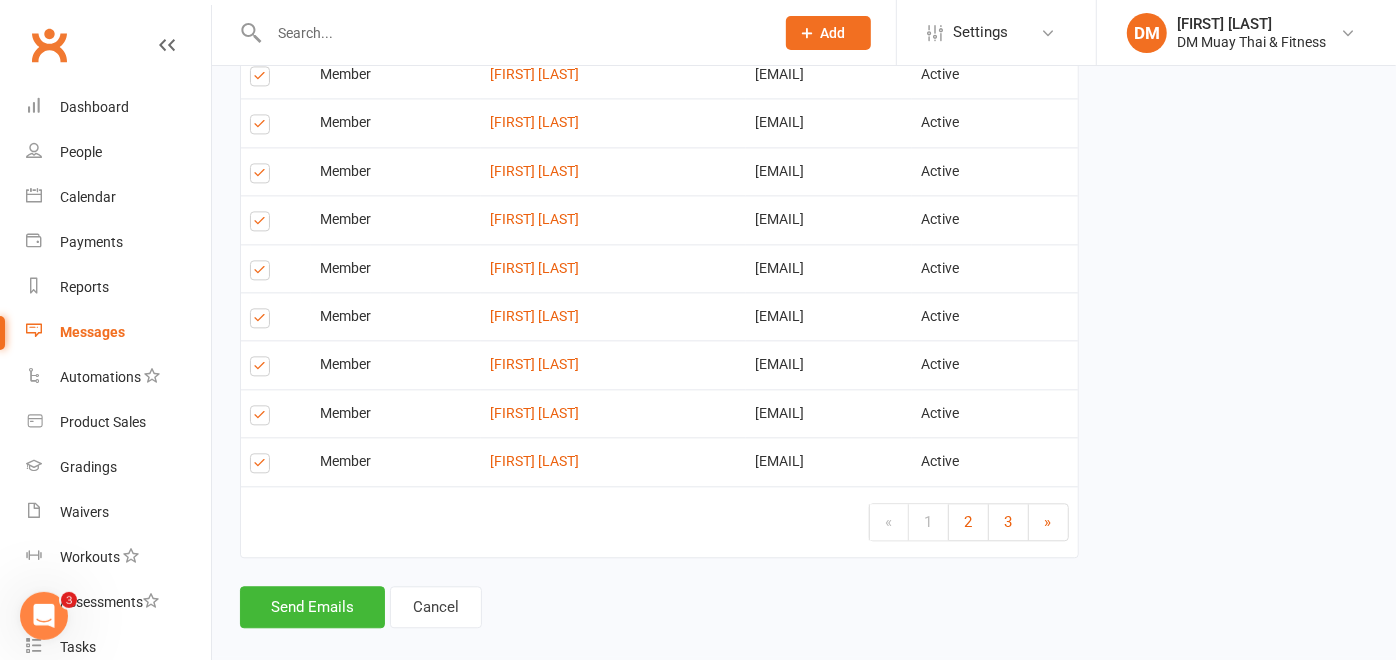 scroll, scrollTop: 2738, scrollLeft: 0, axis: vertical 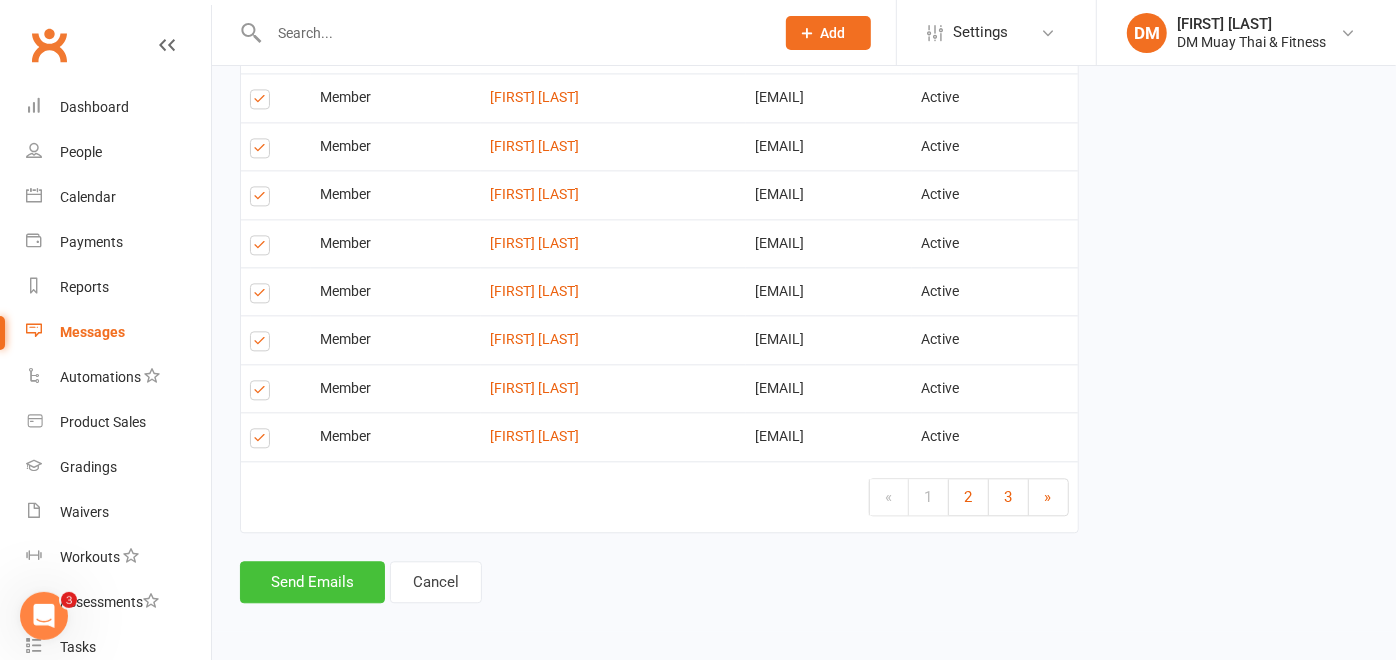 click on "Send Emails" at bounding box center [312, 582] 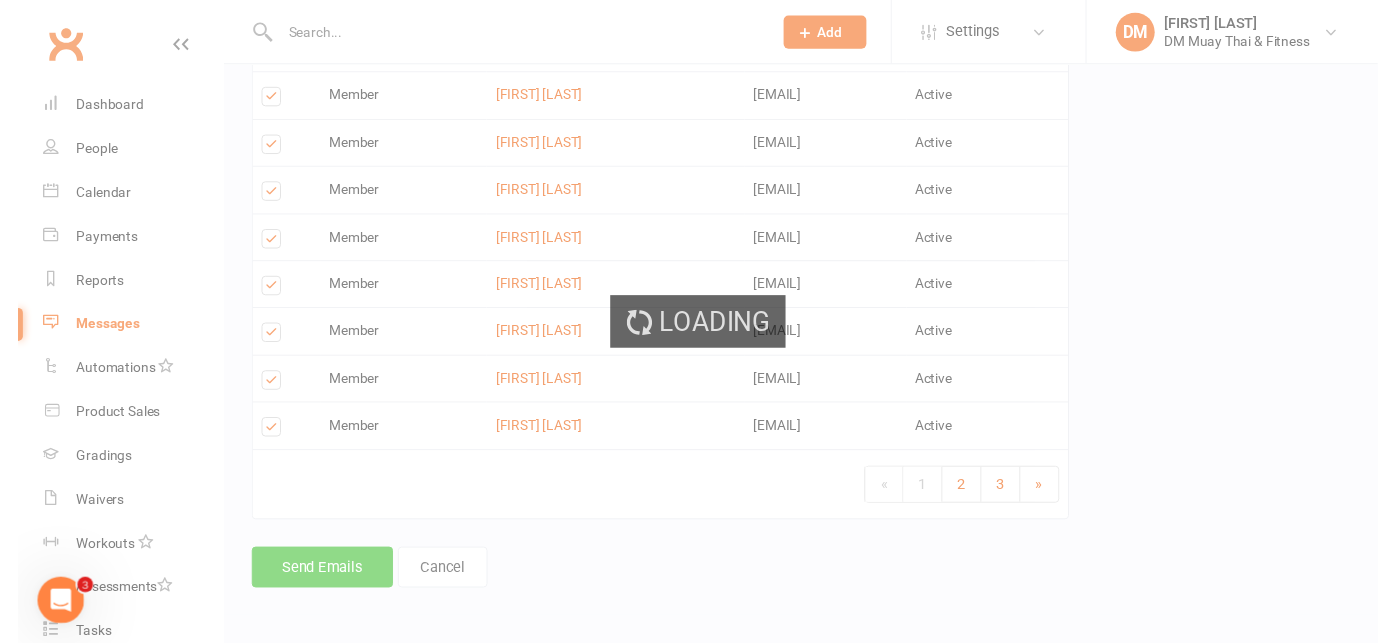 scroll, scrollTop: 2729, scrollLeft: 0, axis: vertical 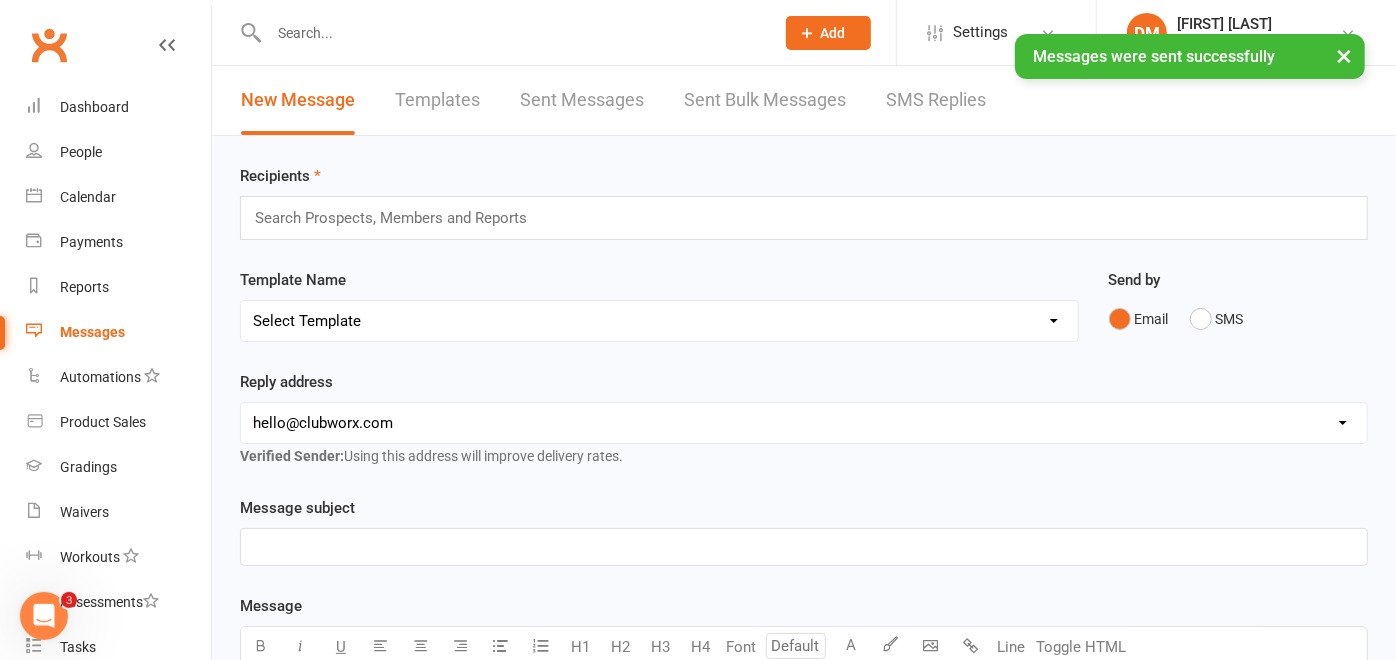 click at bounding box center [399, 218] 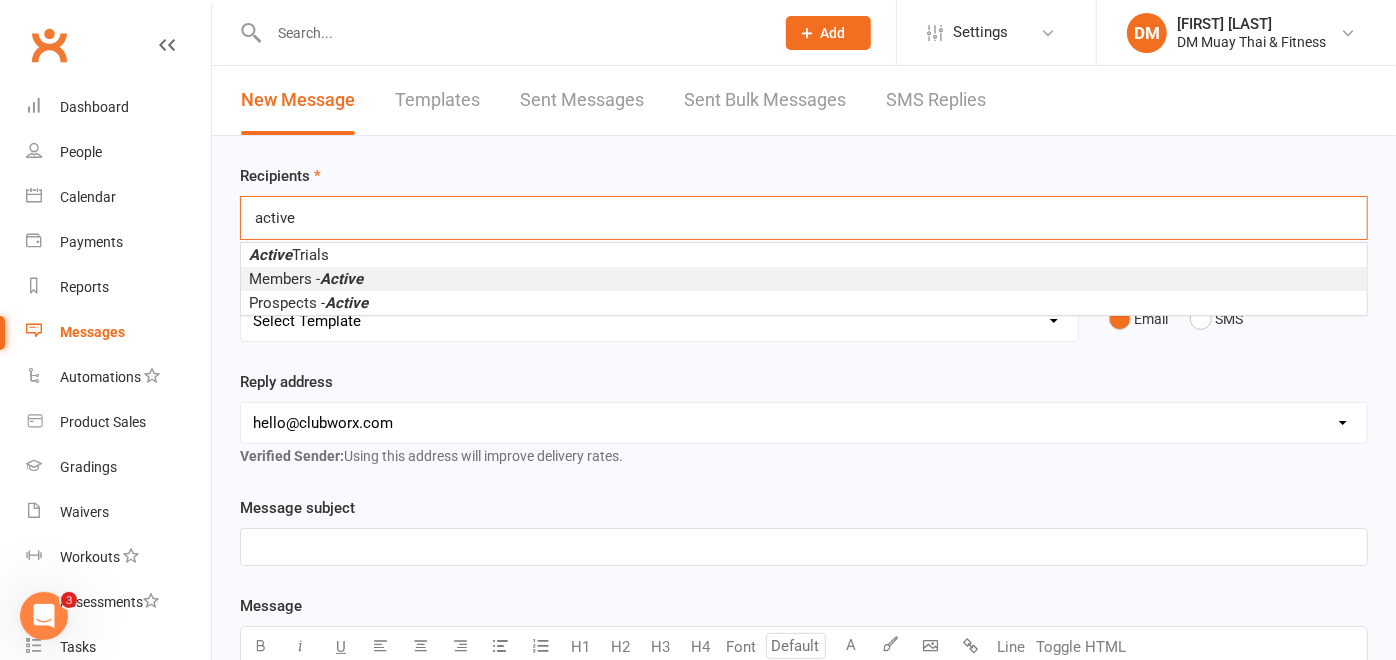 type on "active" 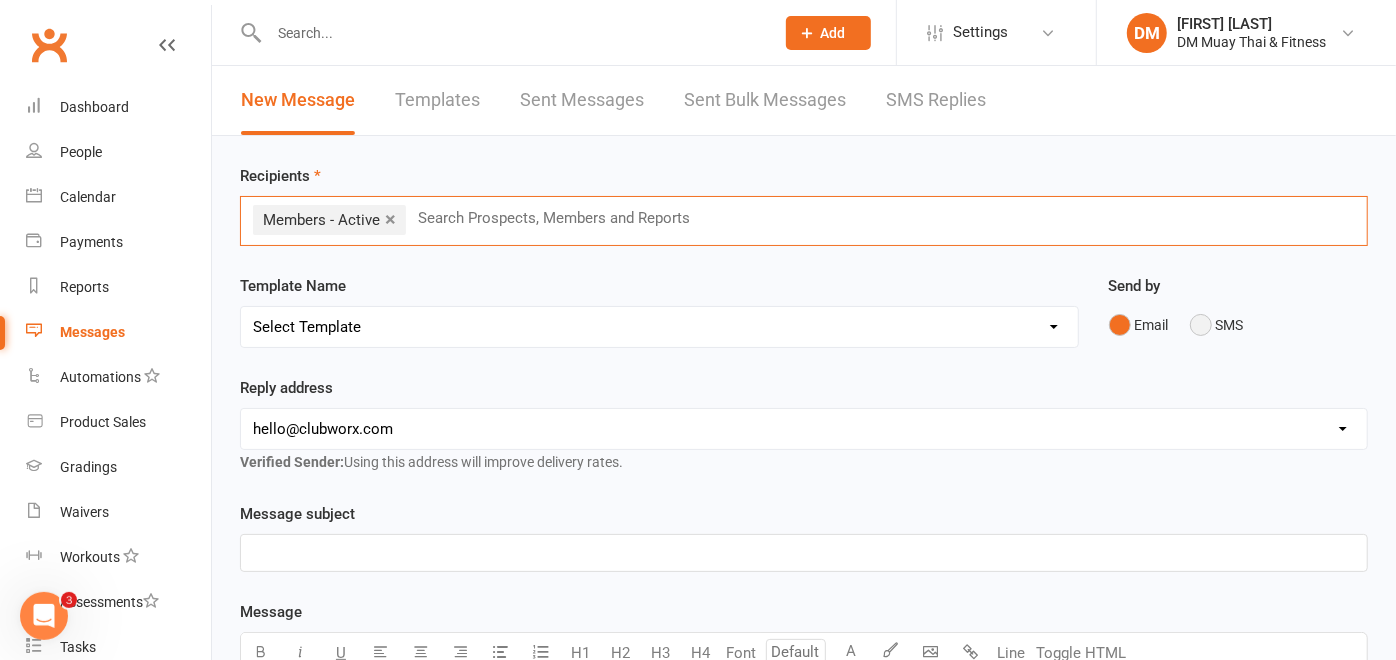 click on "SMS" at bounding box center [1217, 325] 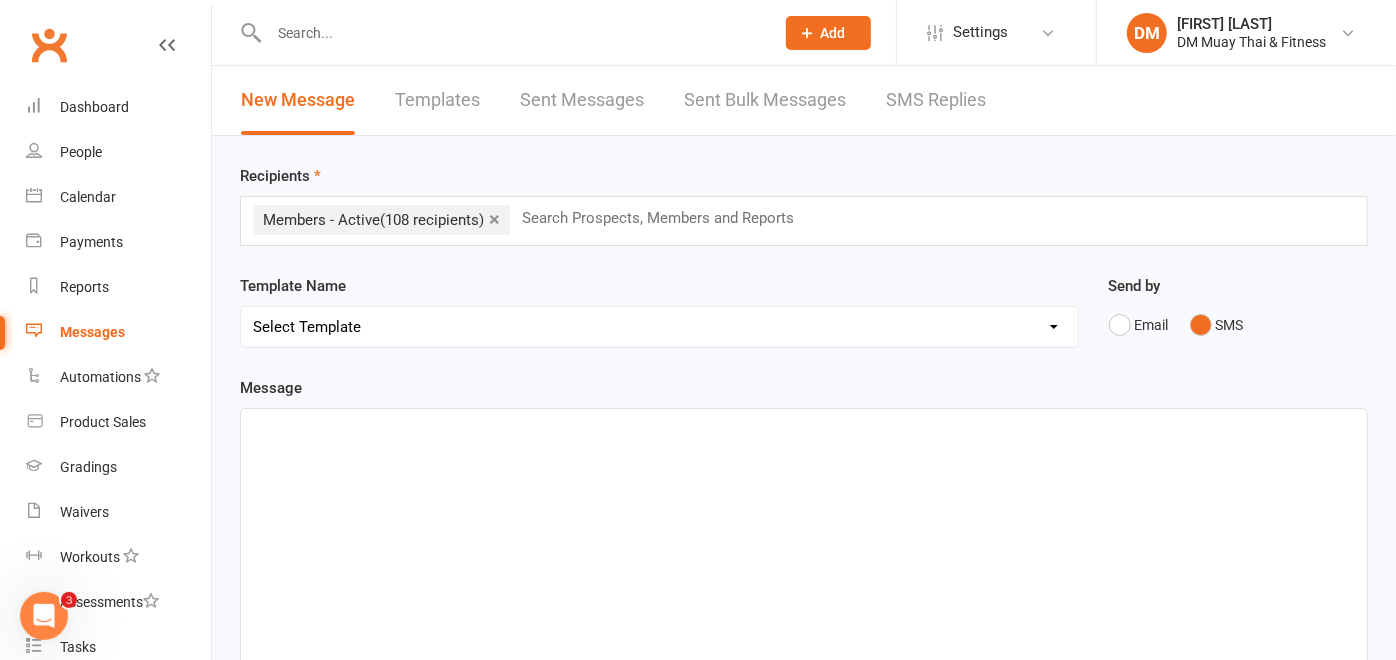 click on "﻿" at bounding box center [804, 559] 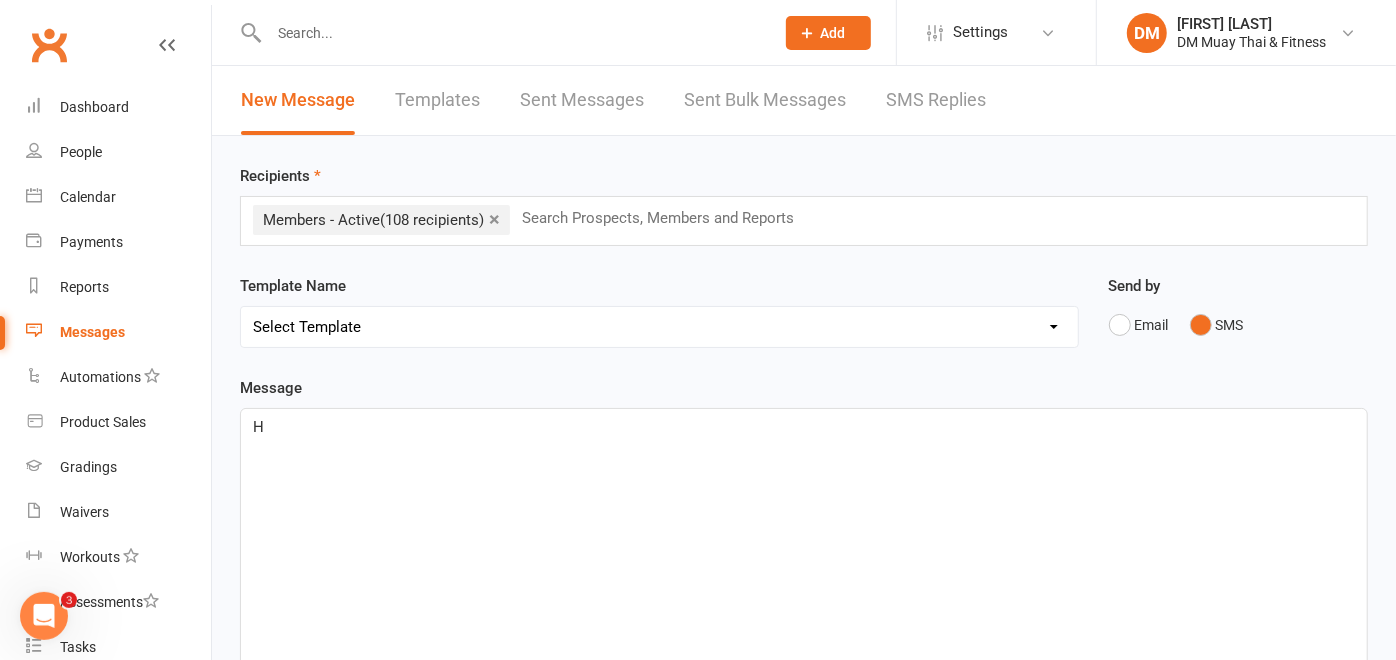 type 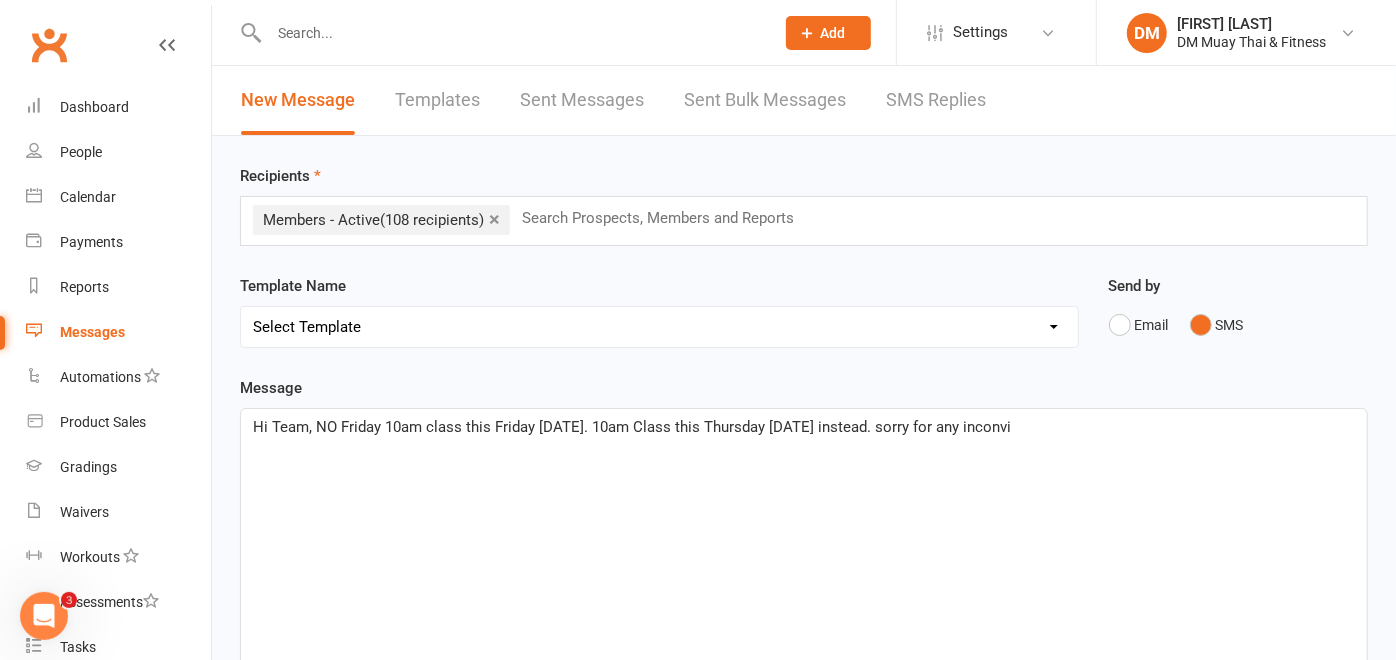 click on "Hi Team, NO Friday 10am class this Friday [DATE]. 10am Class this Thursday [DATE] instead. sorry for any inconvi" at bounding box center (632, 427) 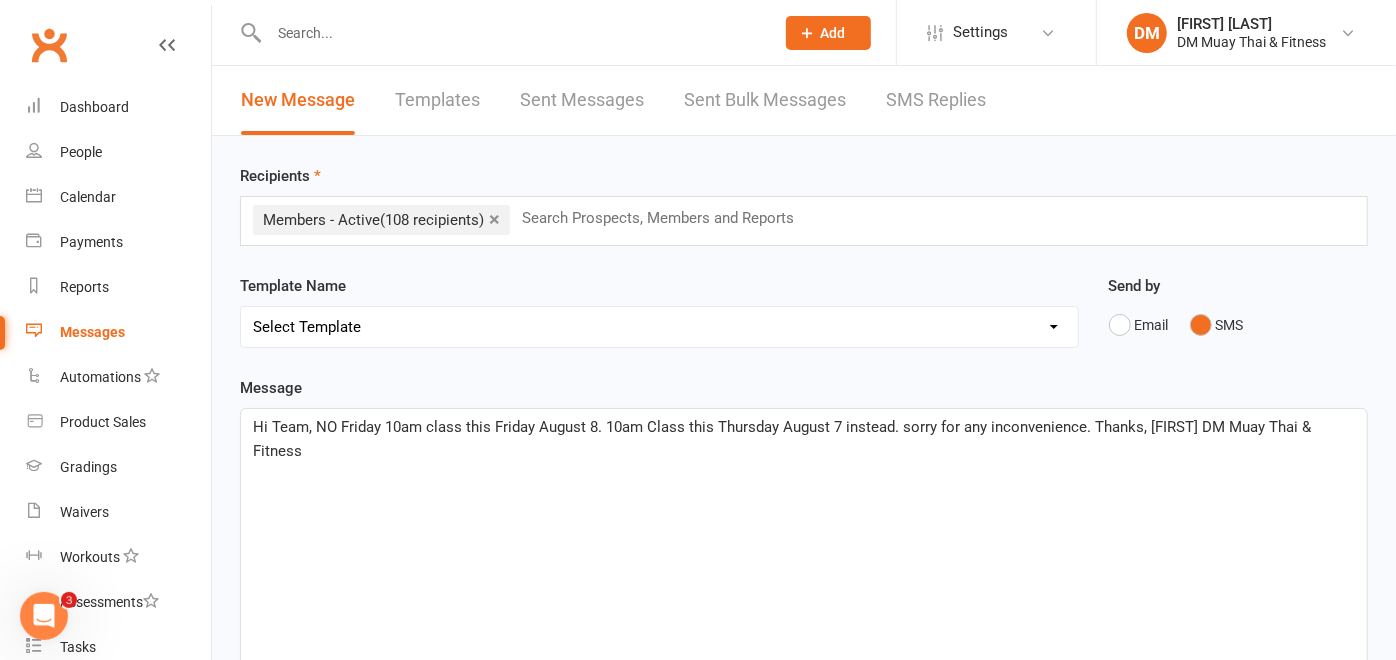 click on "Hi Team, NO Friday 10am class this Friday August 8. 10am Class this Thursday August 7 instead. sorry for any inconvenience. Thanks, [FIRST] DM Muay Thai & Fitness" at bounding box center (784, 439) 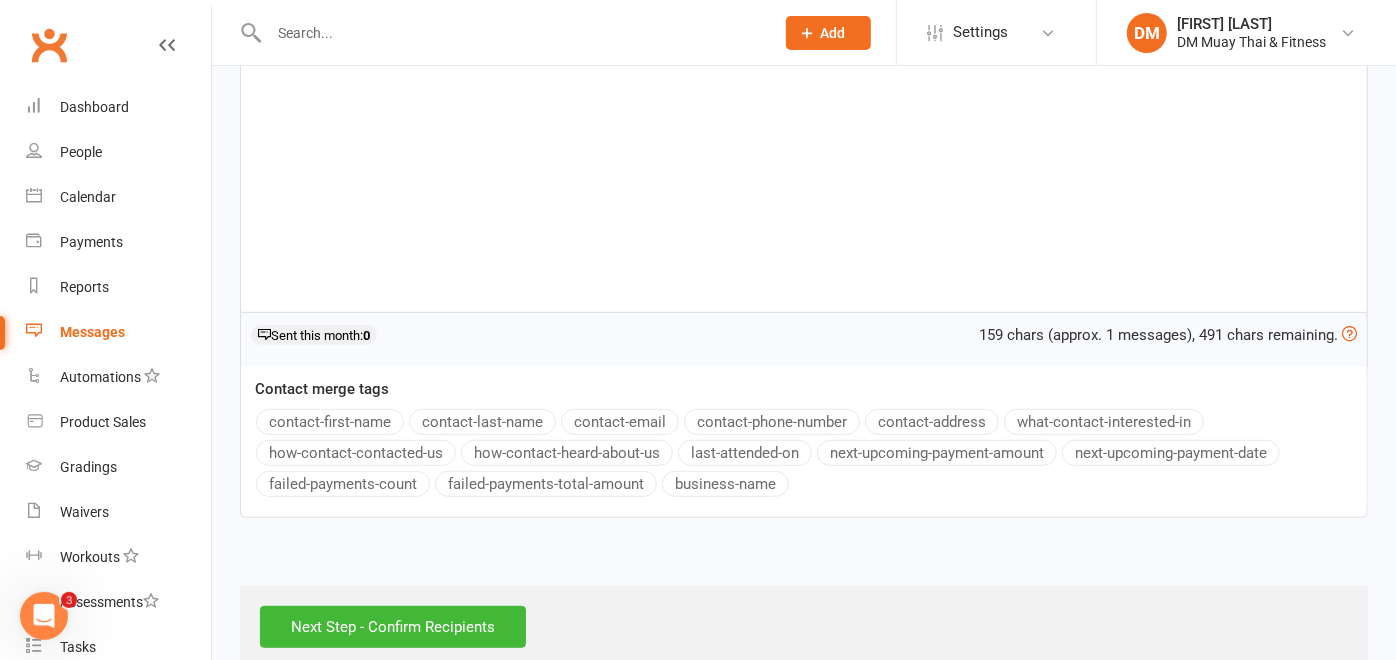 scroll, scrollTop: 429, scrollLeft: 0, axis: vertical 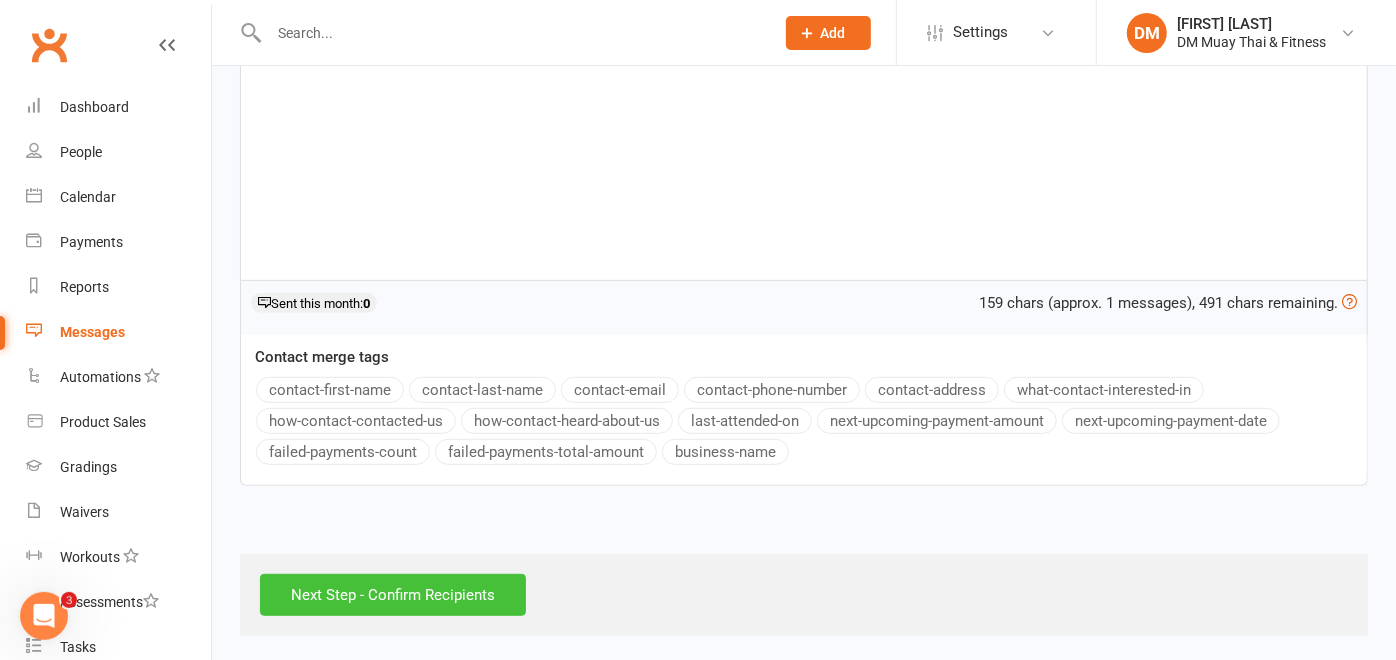 click on "Next Step - Confirm Recipients" at bounding box center [393, 595] 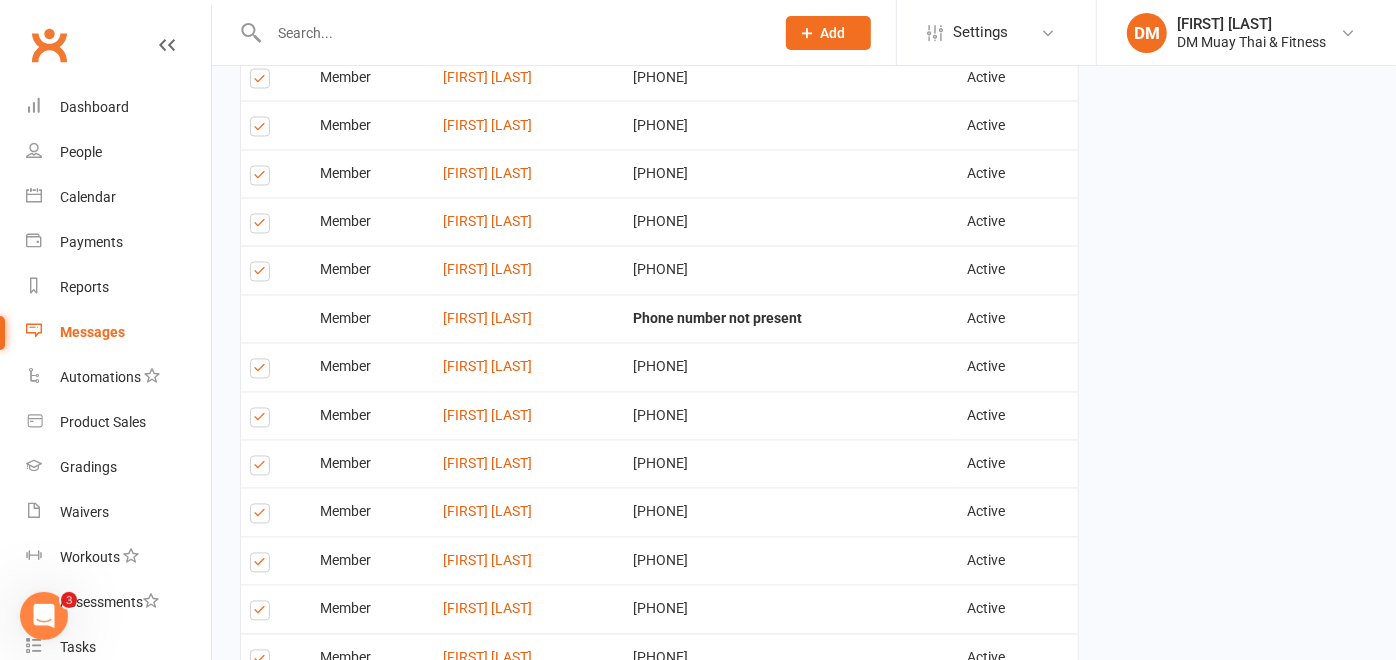 scroll, scrollTop: 2492, scrollLeft: 0, axis: vertical 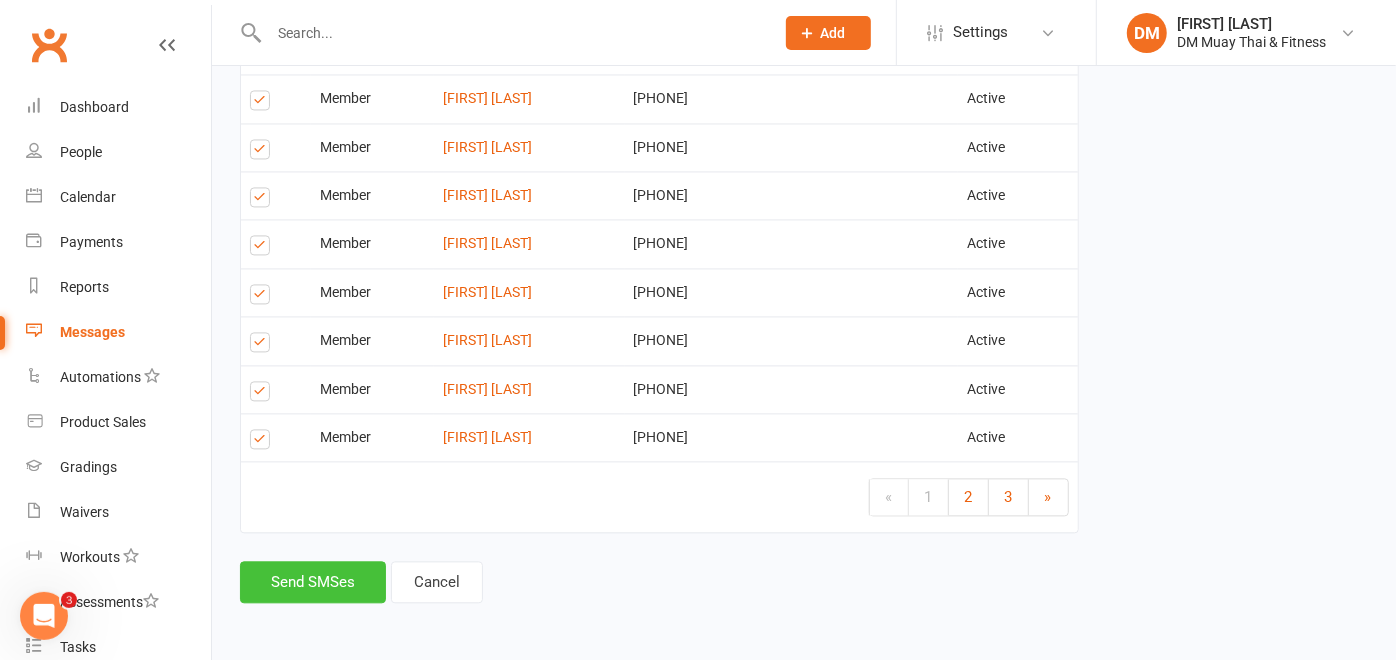 click on "Send SMSes" at bounding box center [313, 582] 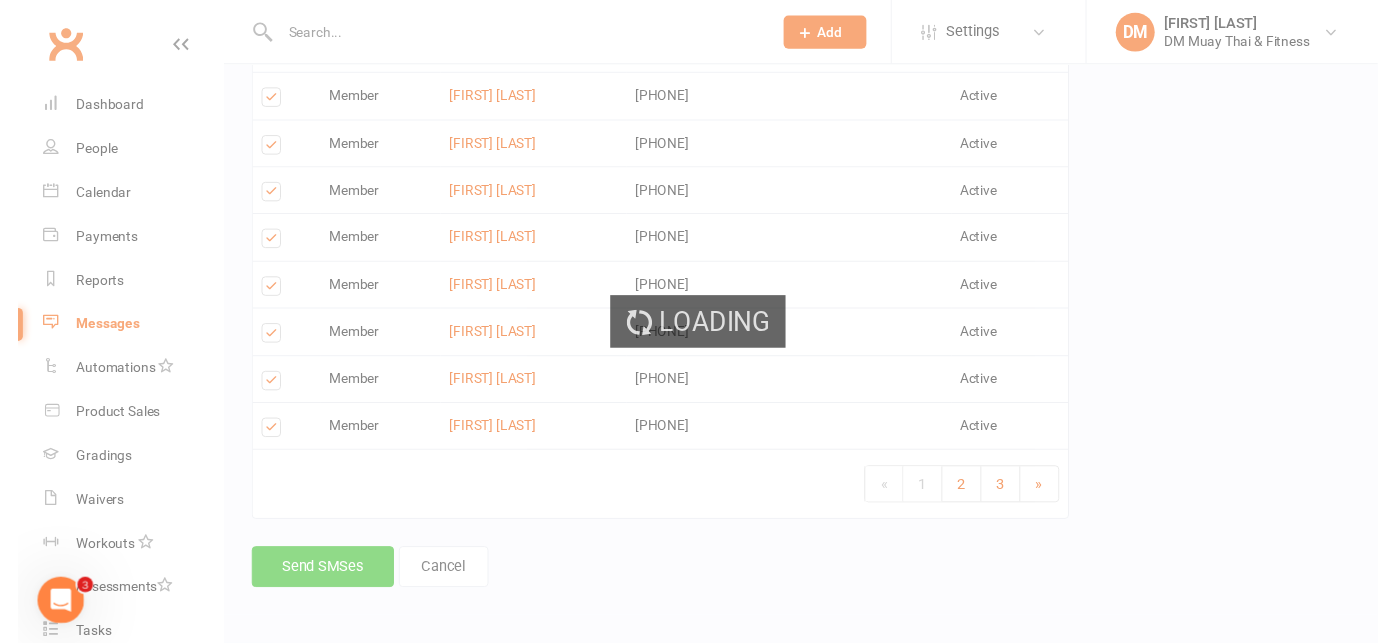 scroll, scrollTop: 2477, scrollLeft: 0, axis: vertical 